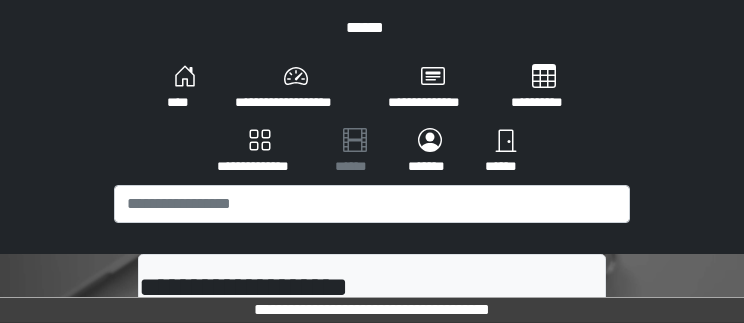 scroll, scrollTop: 229, scrollLeft: 0, axis: vertical 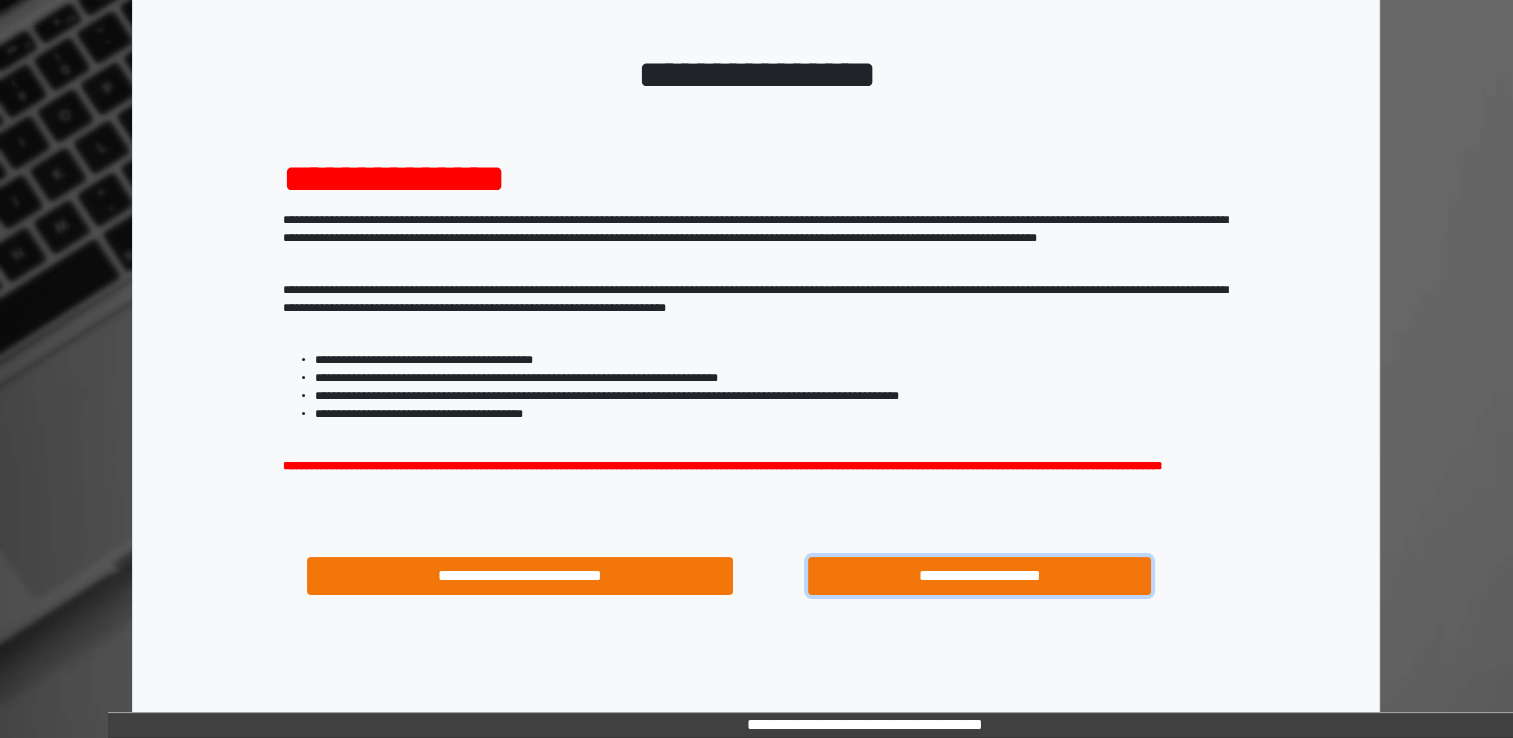 click on "**********" at bounding box center (980, 576) 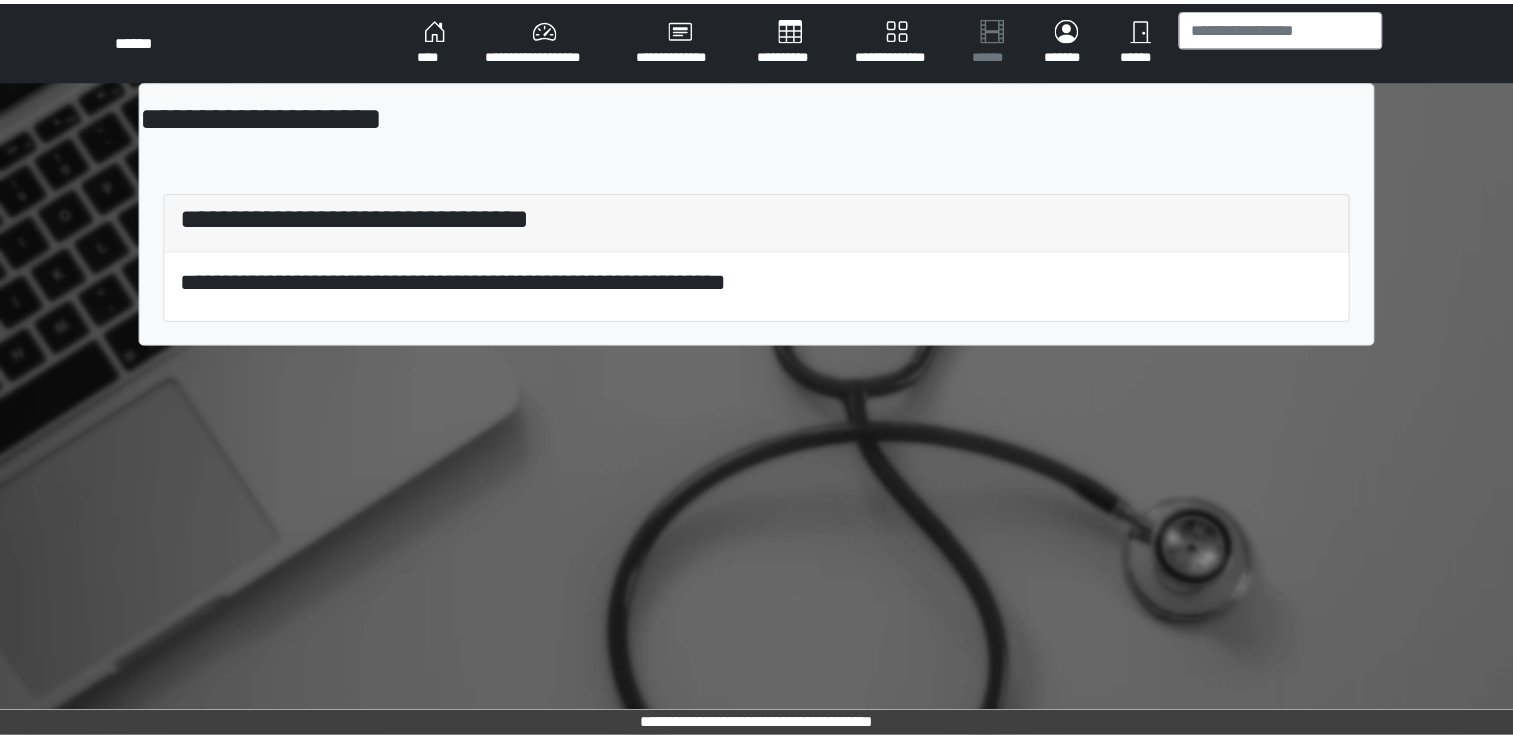 scroll, scrollTop: 0, scrollLeft: 0, axis: both 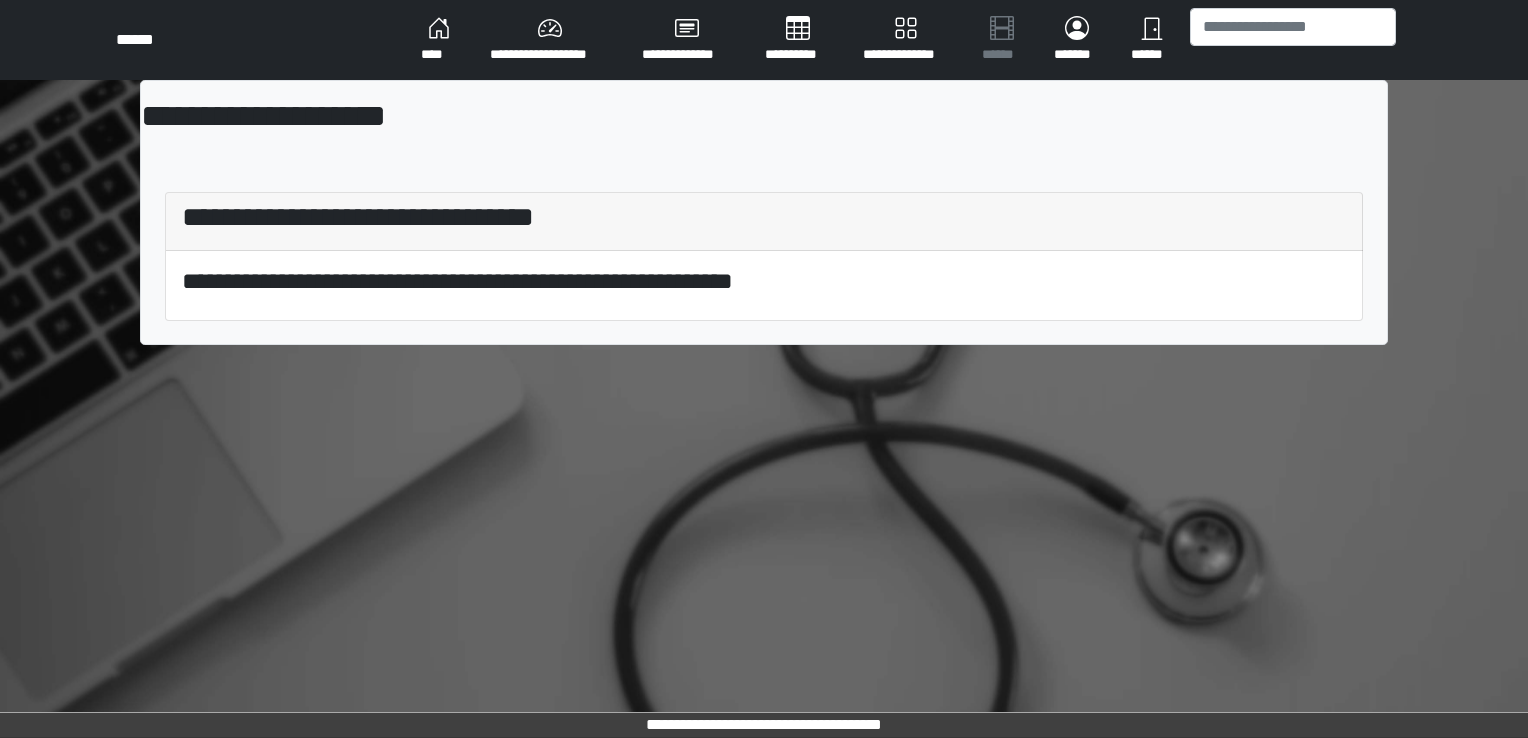 click on "****" at bounding box center (439, 40) 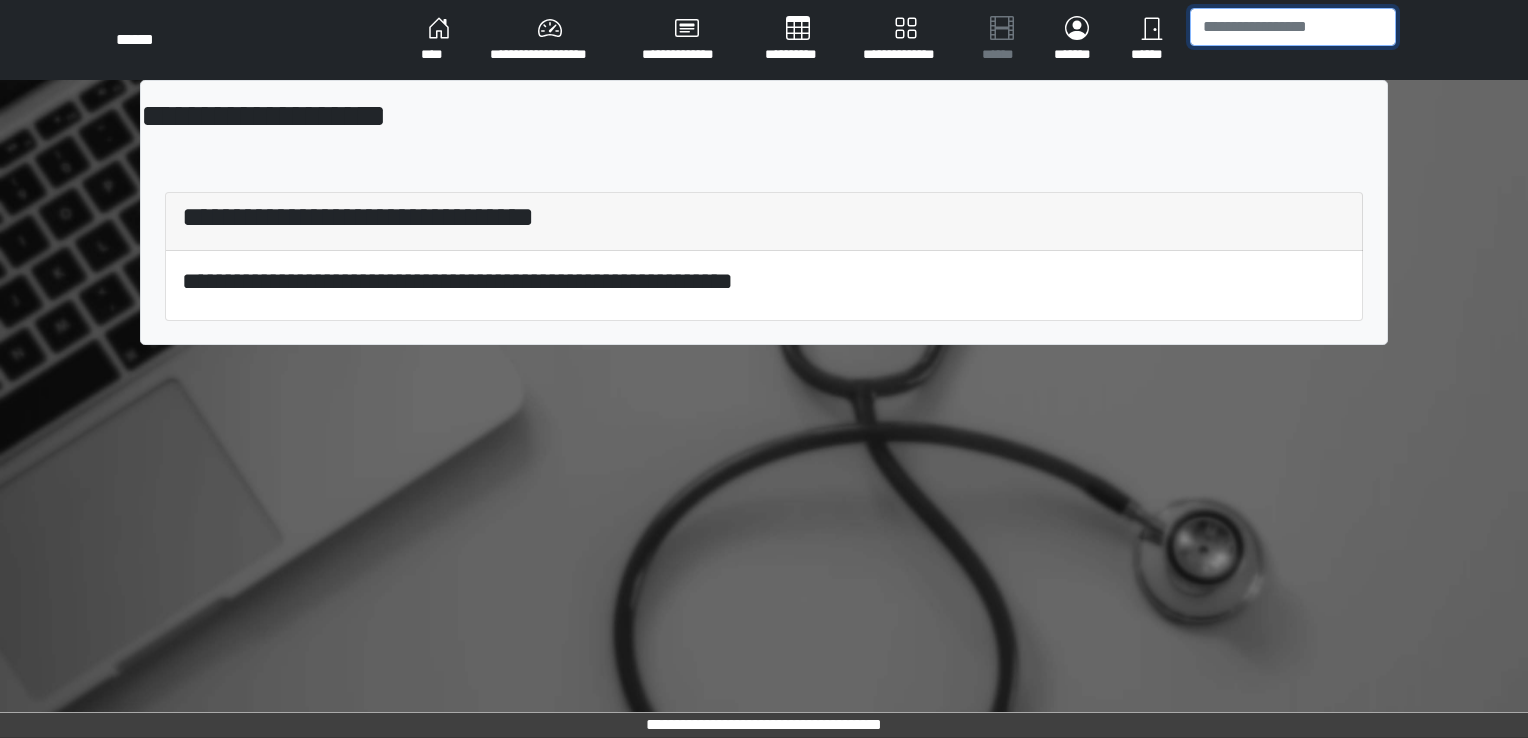 click at bounding box center (1293, 27) 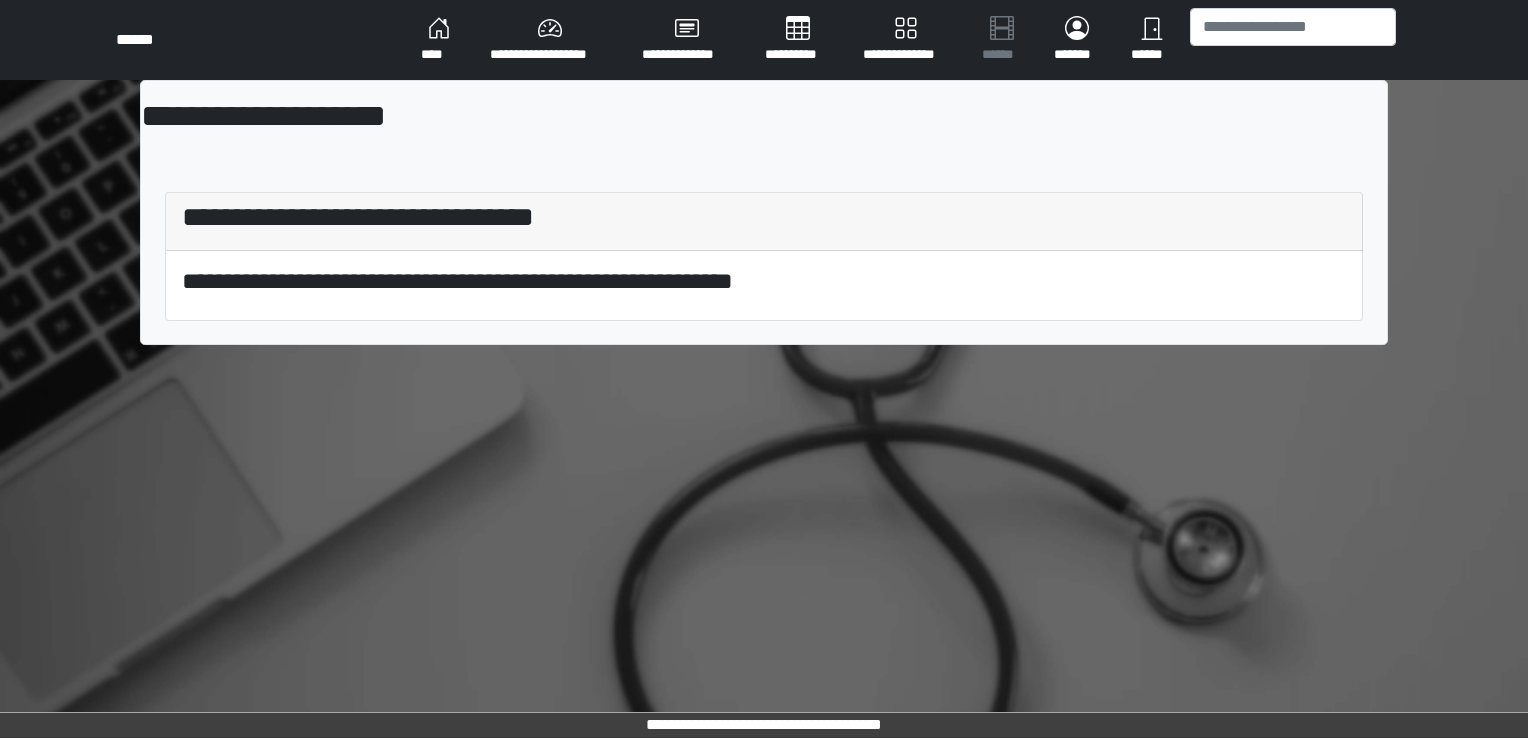 click on "**********" at bounding box center (764, 212) 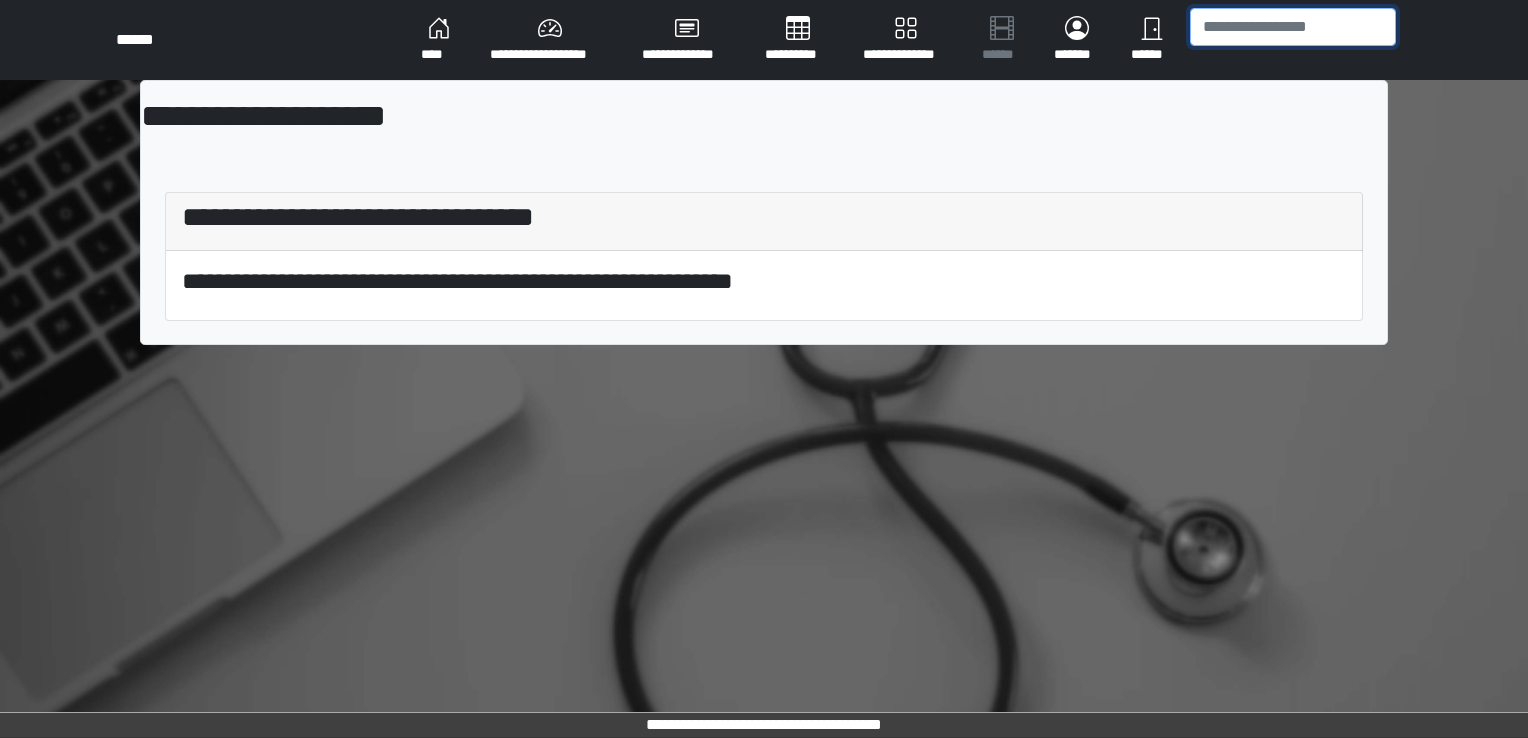 click at bounding box center [1293, 27] 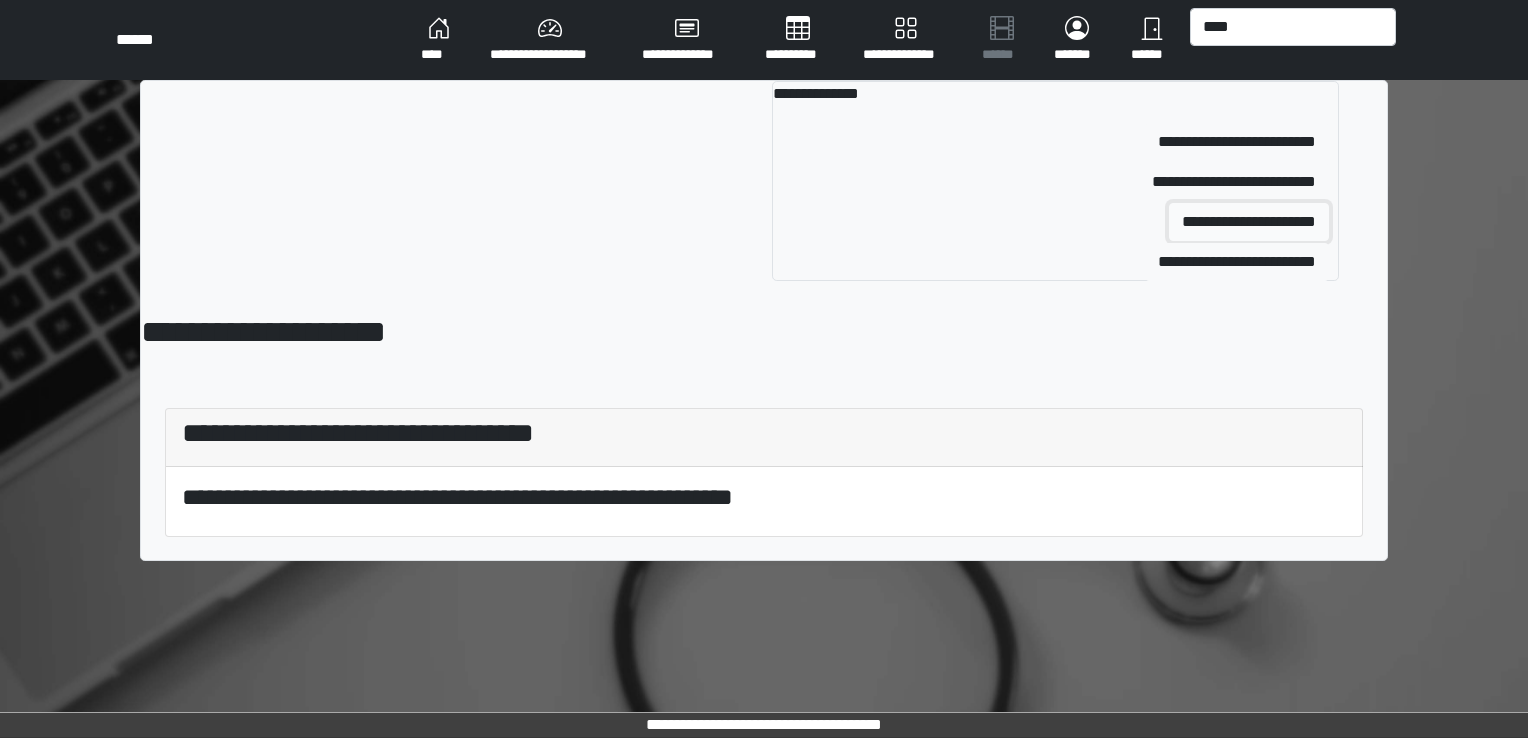 click on "**********" at bounding box center [1237, 142] 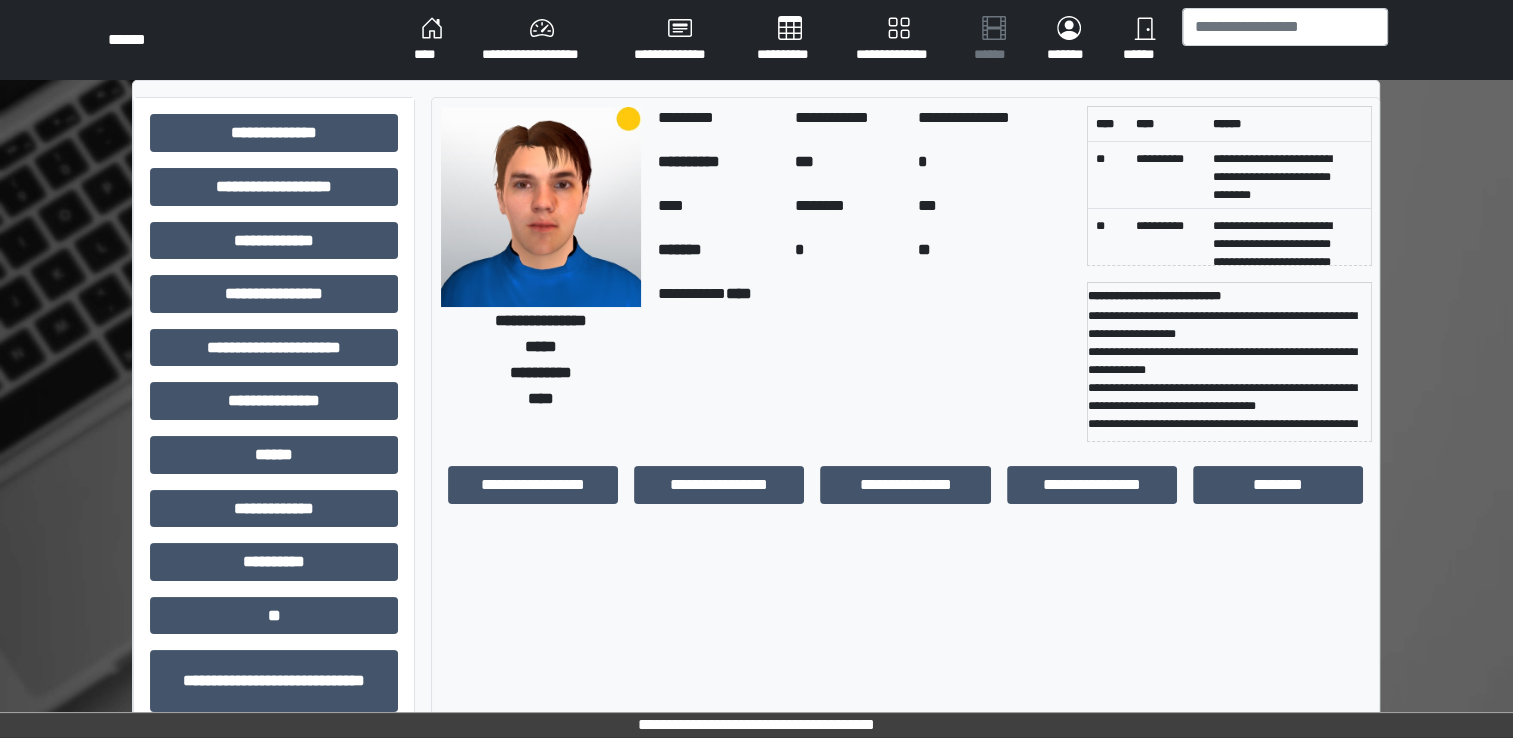 scroll, scrollTop: 4, scrollLeft: 0, axis: vertical 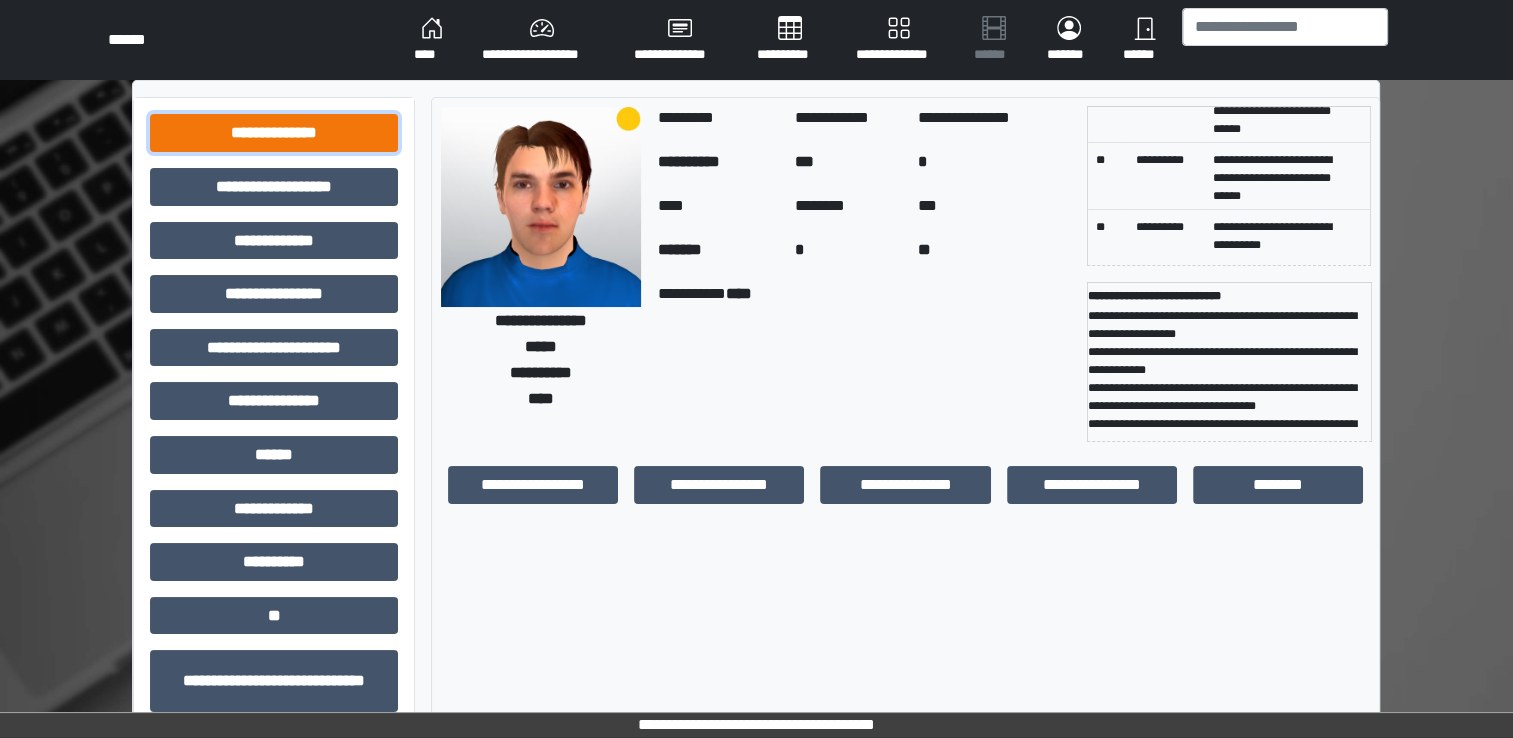 click on "**********" at bounding box center [274, 133] 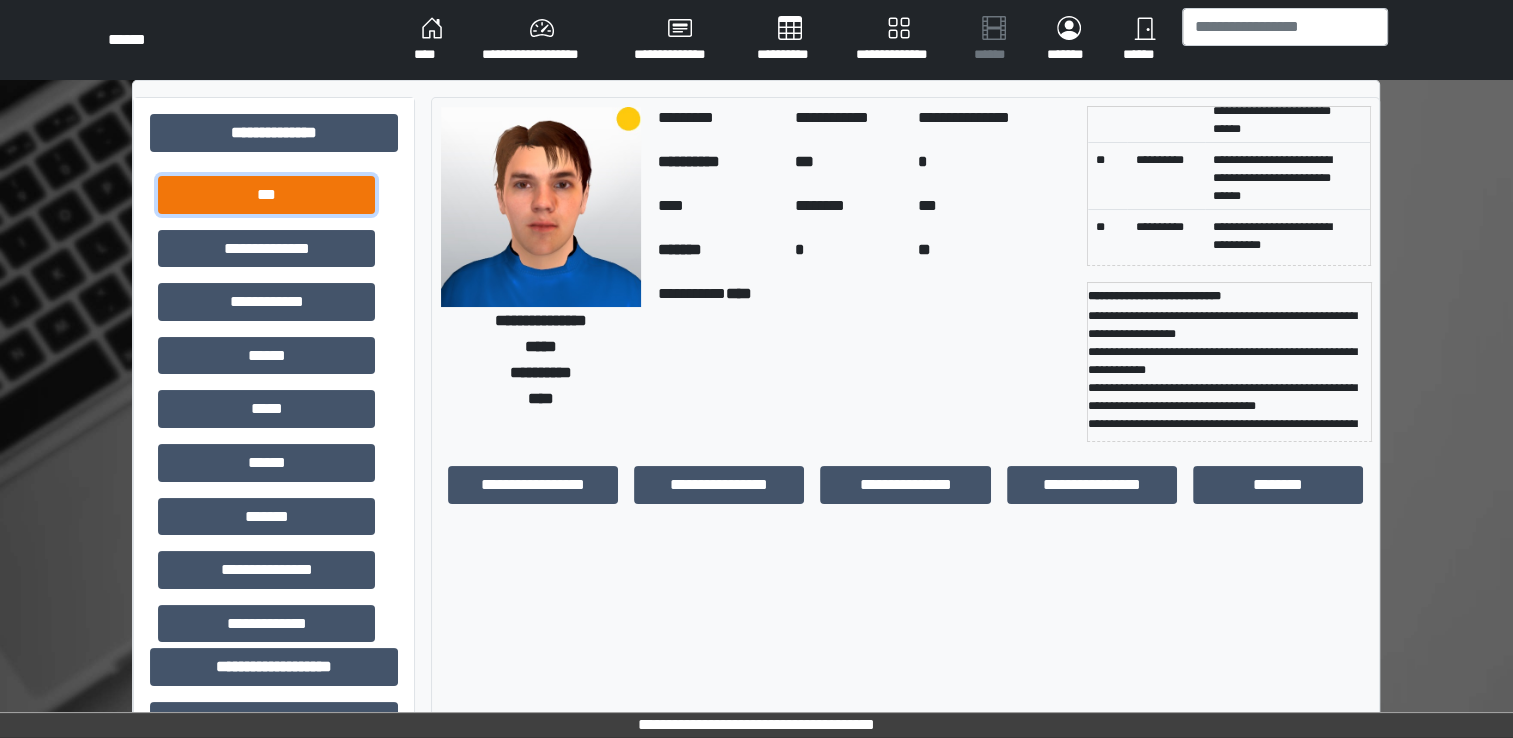 click on "***" at bounding box center (266, 195) 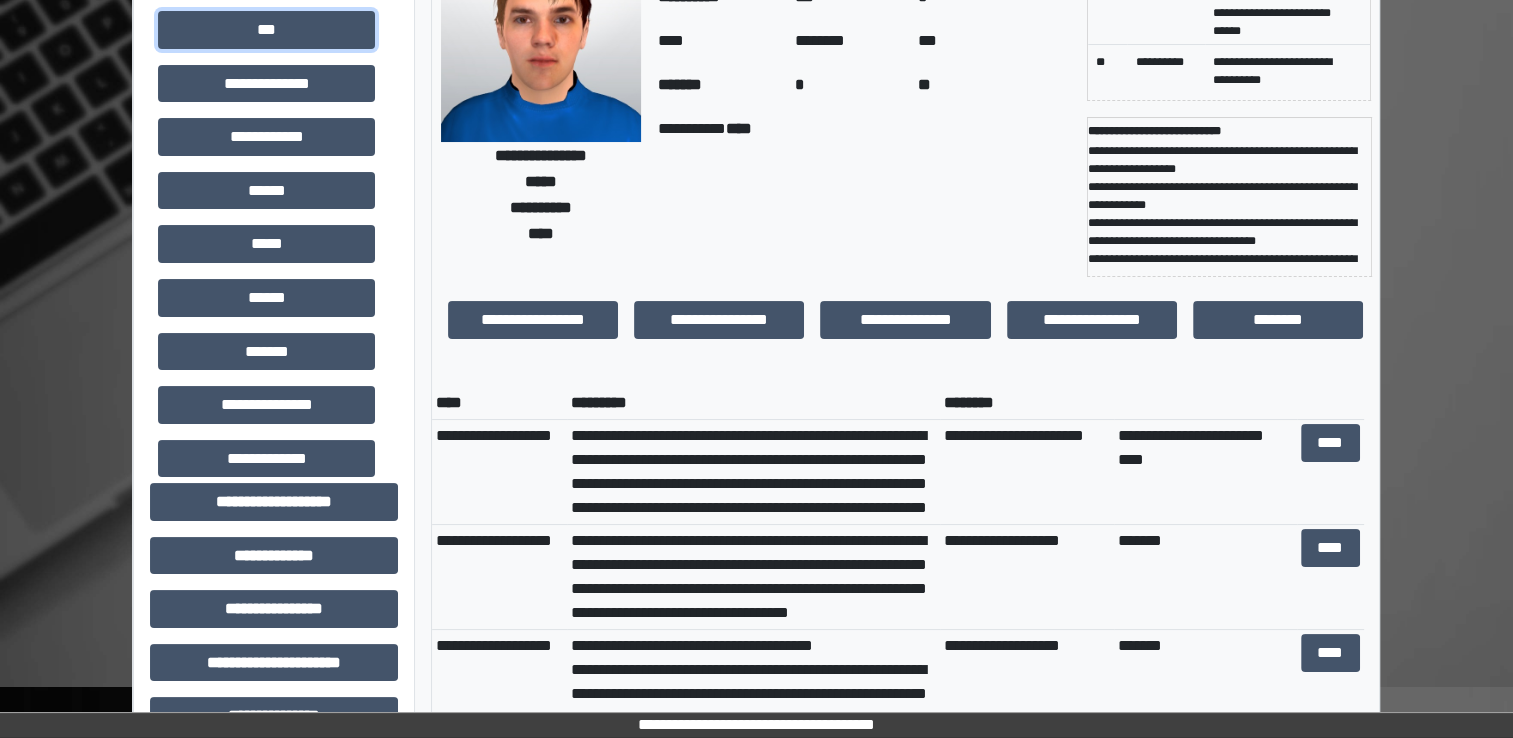 scroll, scrollTop: 200, scrollLeft: 0, axis: vertical 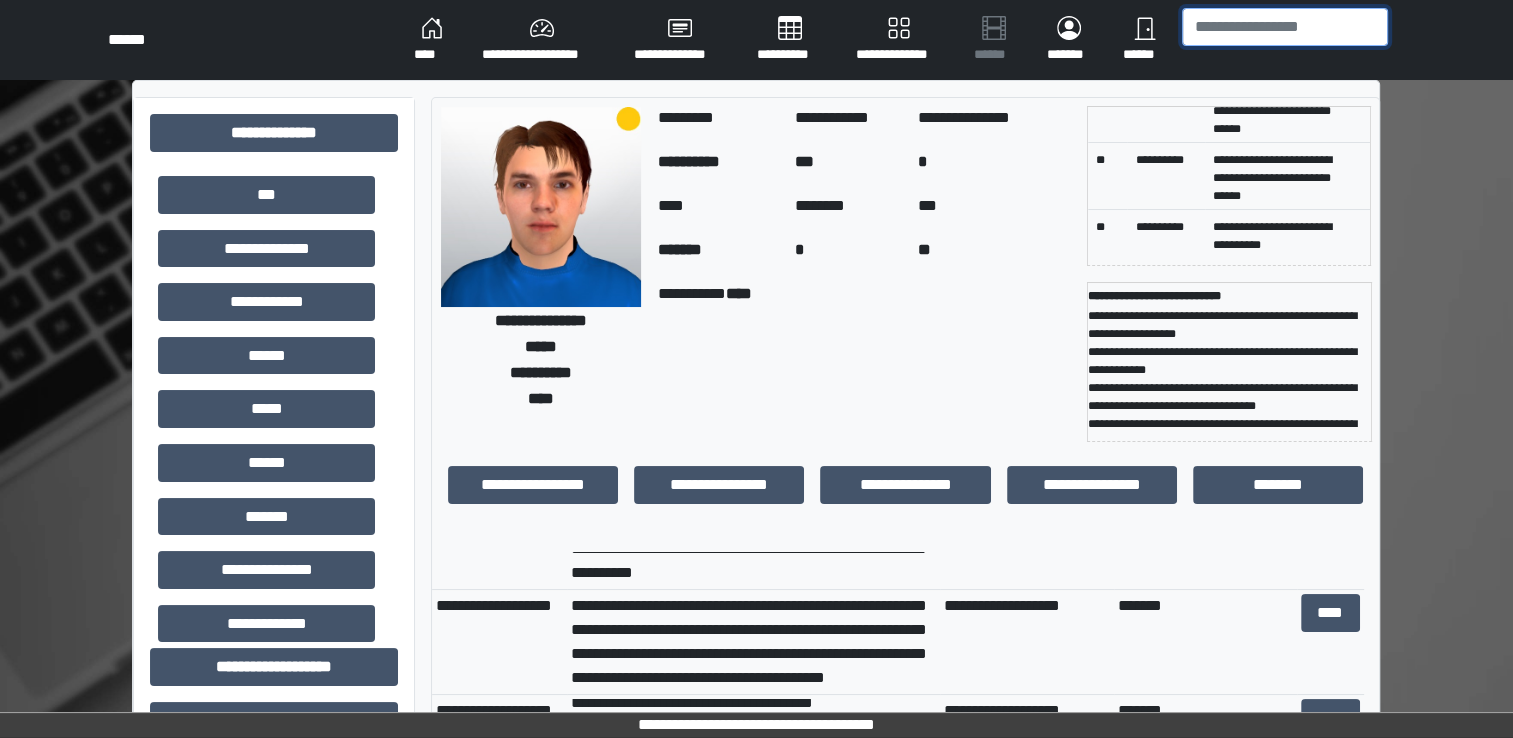 click at bounding box center [1285, 27] 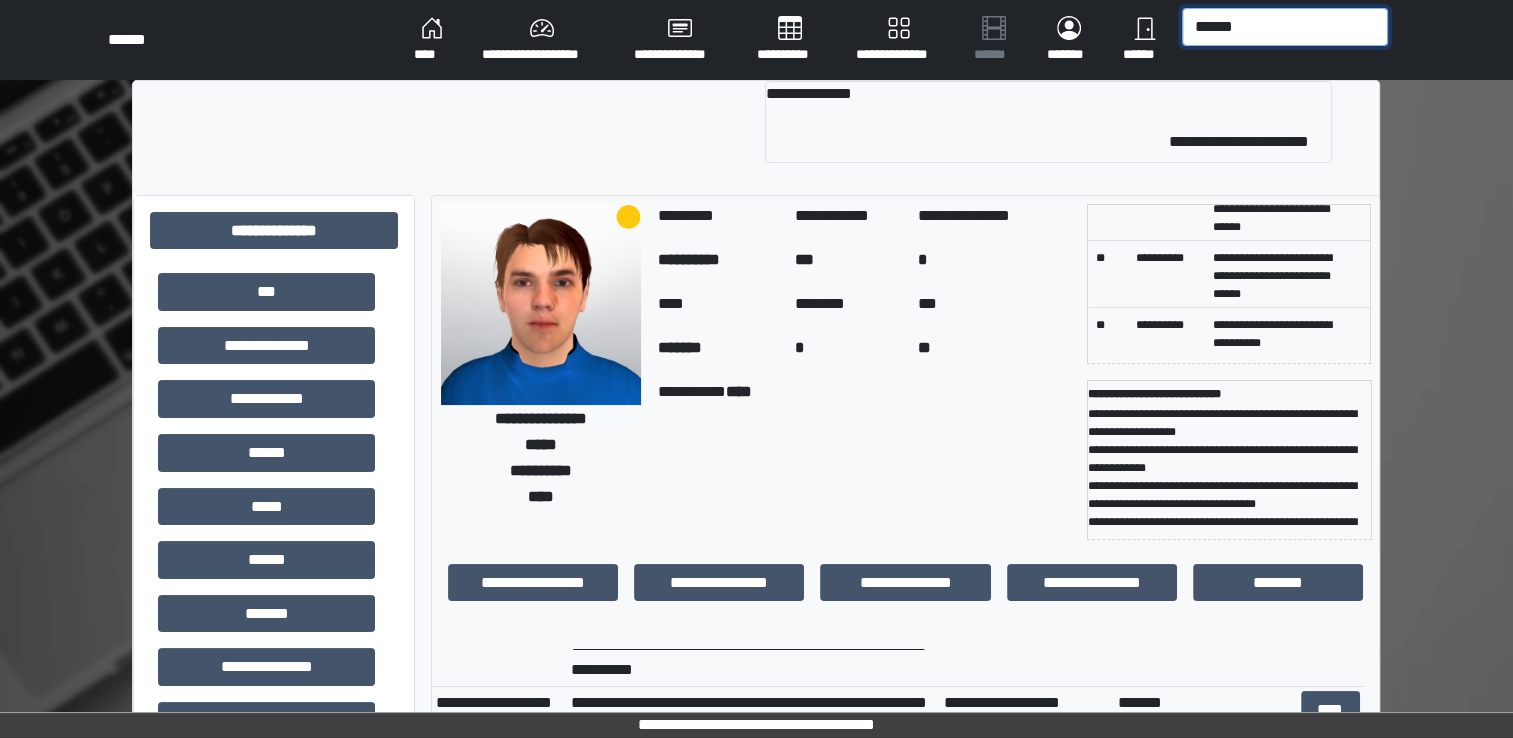 type on "******" 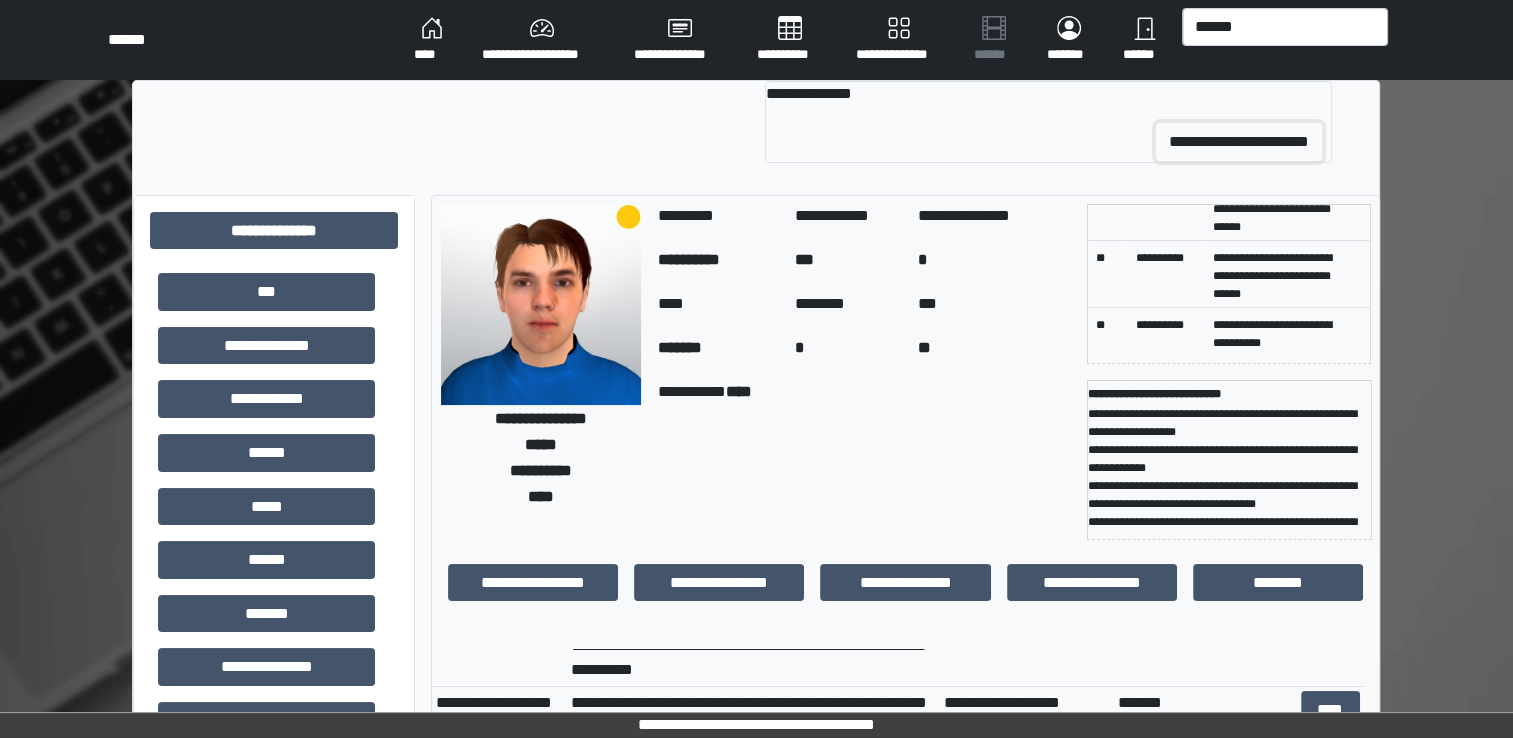 click on "**********" at bounding box center [1239, 142] 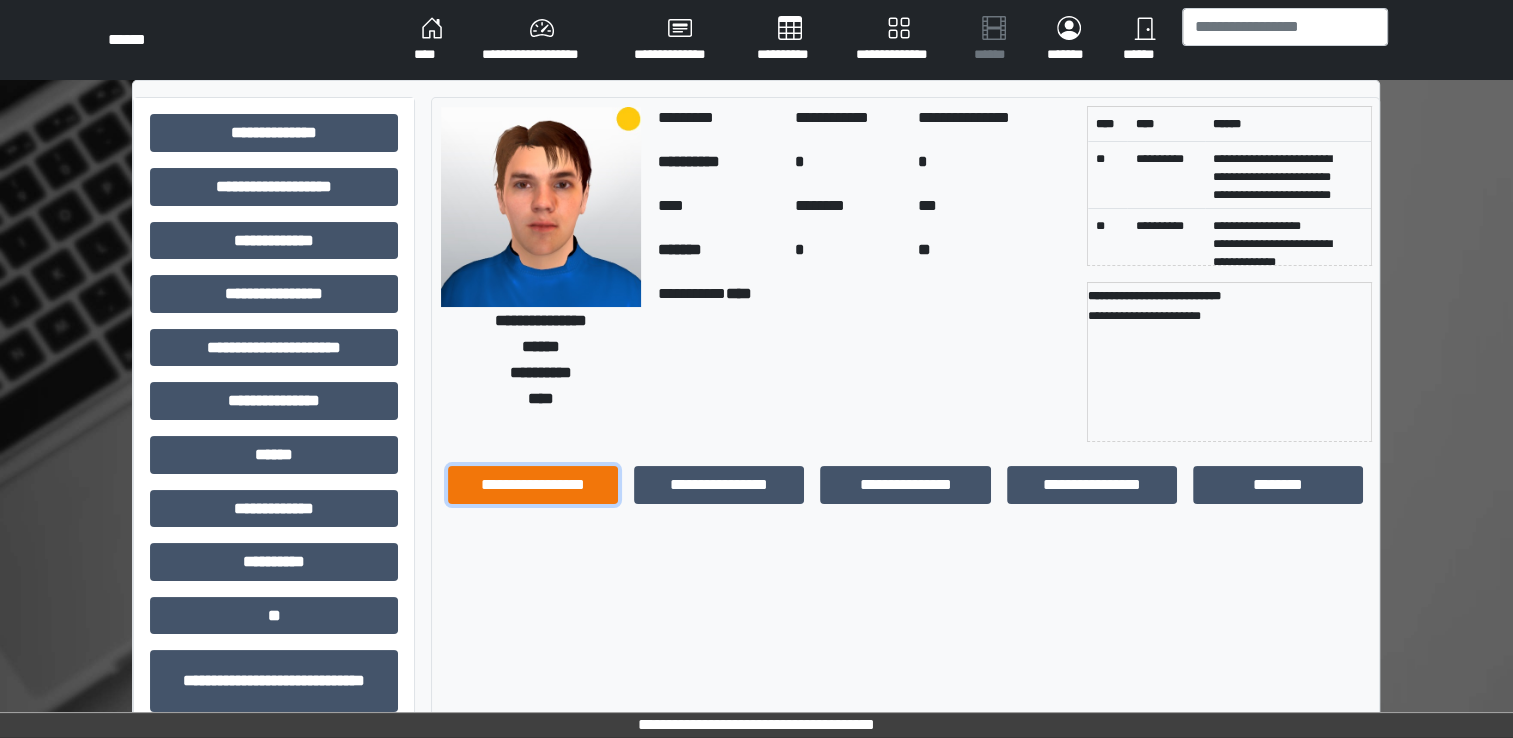 click on "**********" at bounding box center [533, 485] 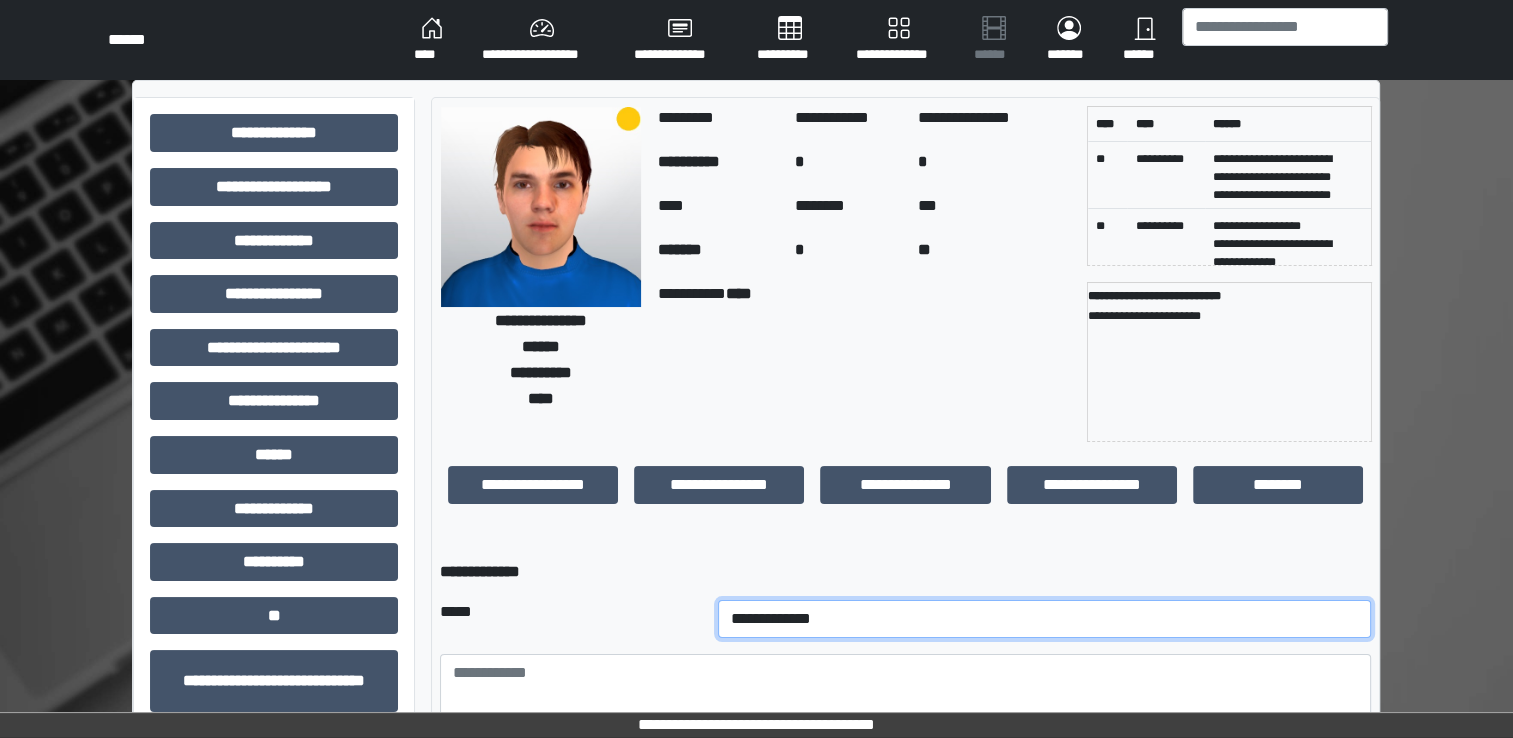 click on "**********" at bounding box center [1045, 619] 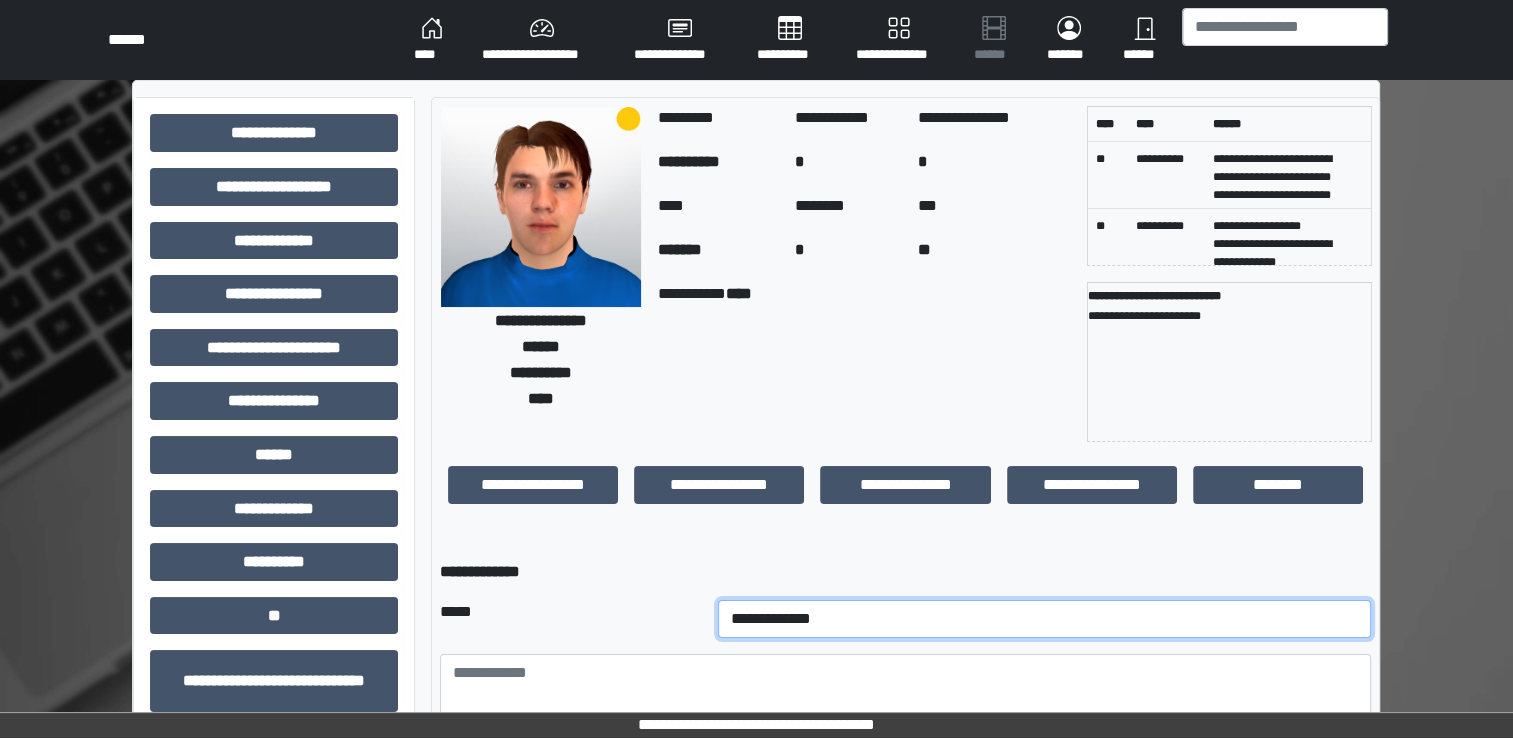 click on "**********" at bounding box center [1045, 619] 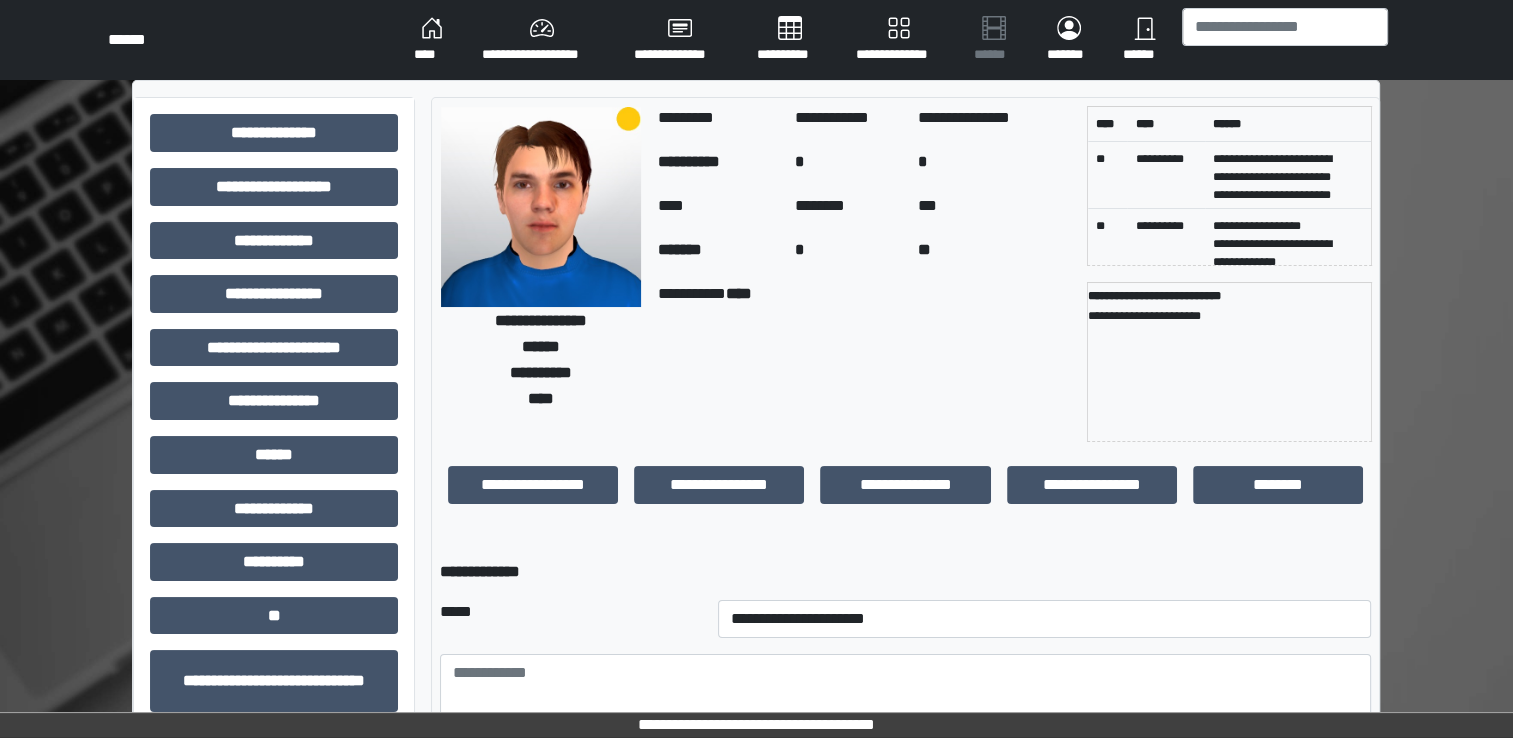 click on "*****" at bounding box center (905, 572) 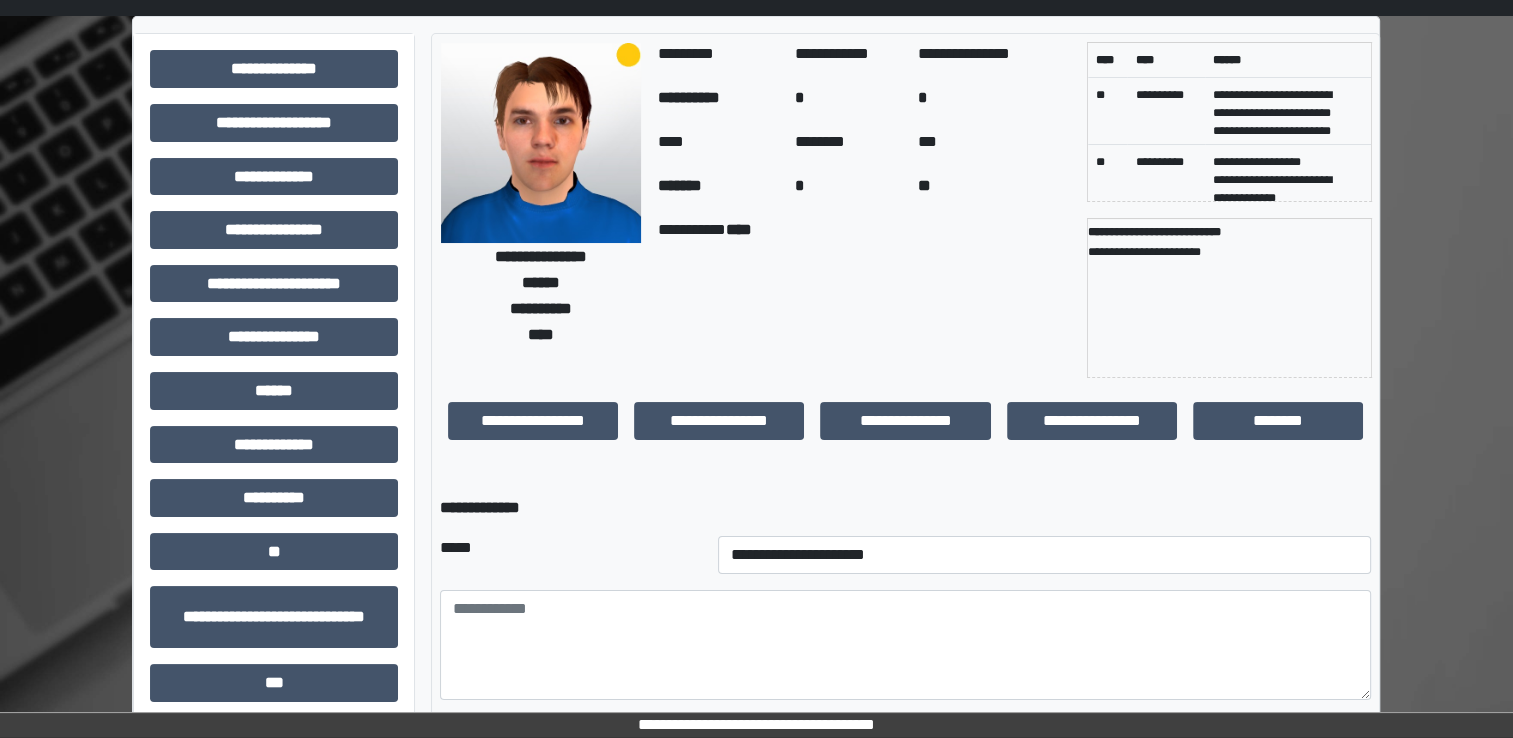 scroll, scrollTop: 100, scrollLeft: 0, axis: vertical 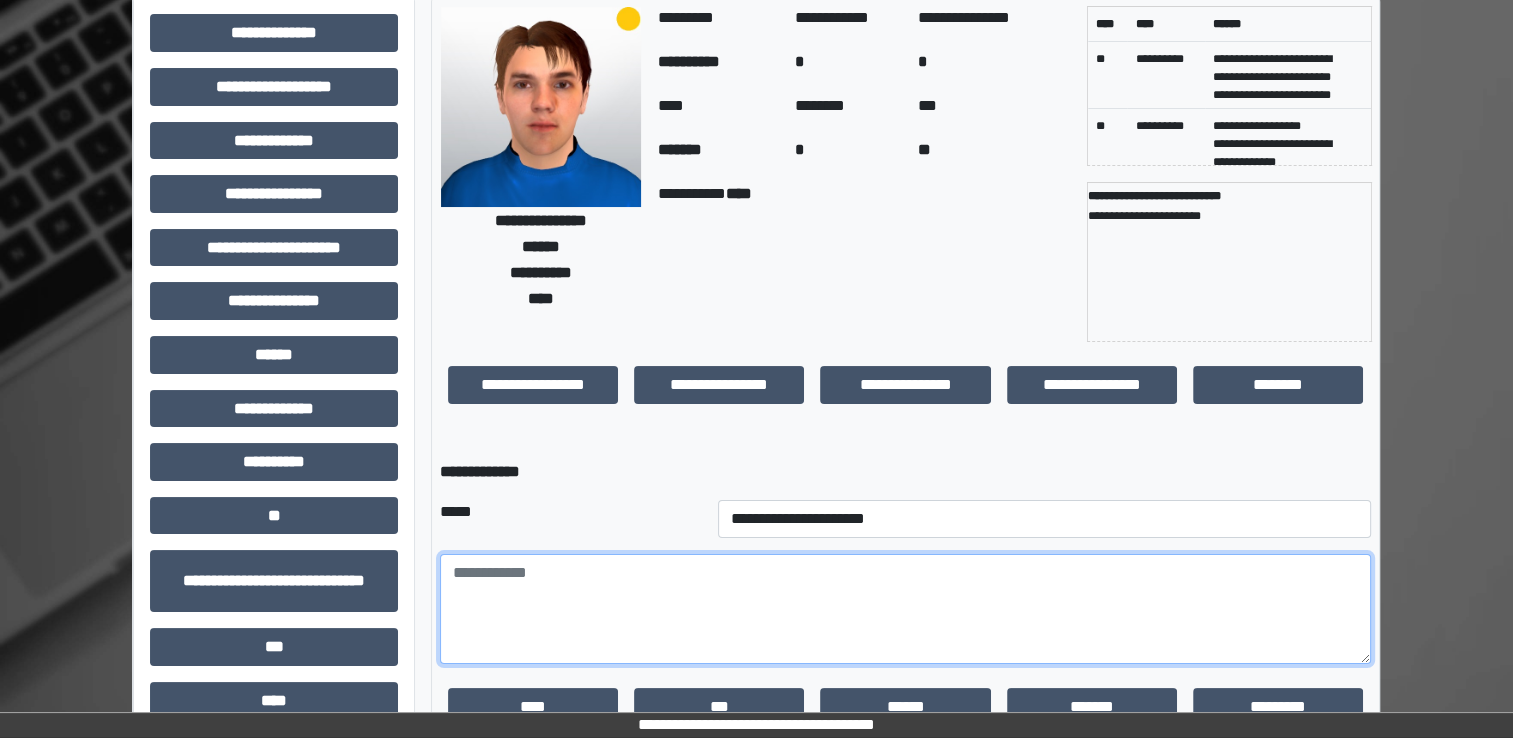 click at bounding box center (905, 609) 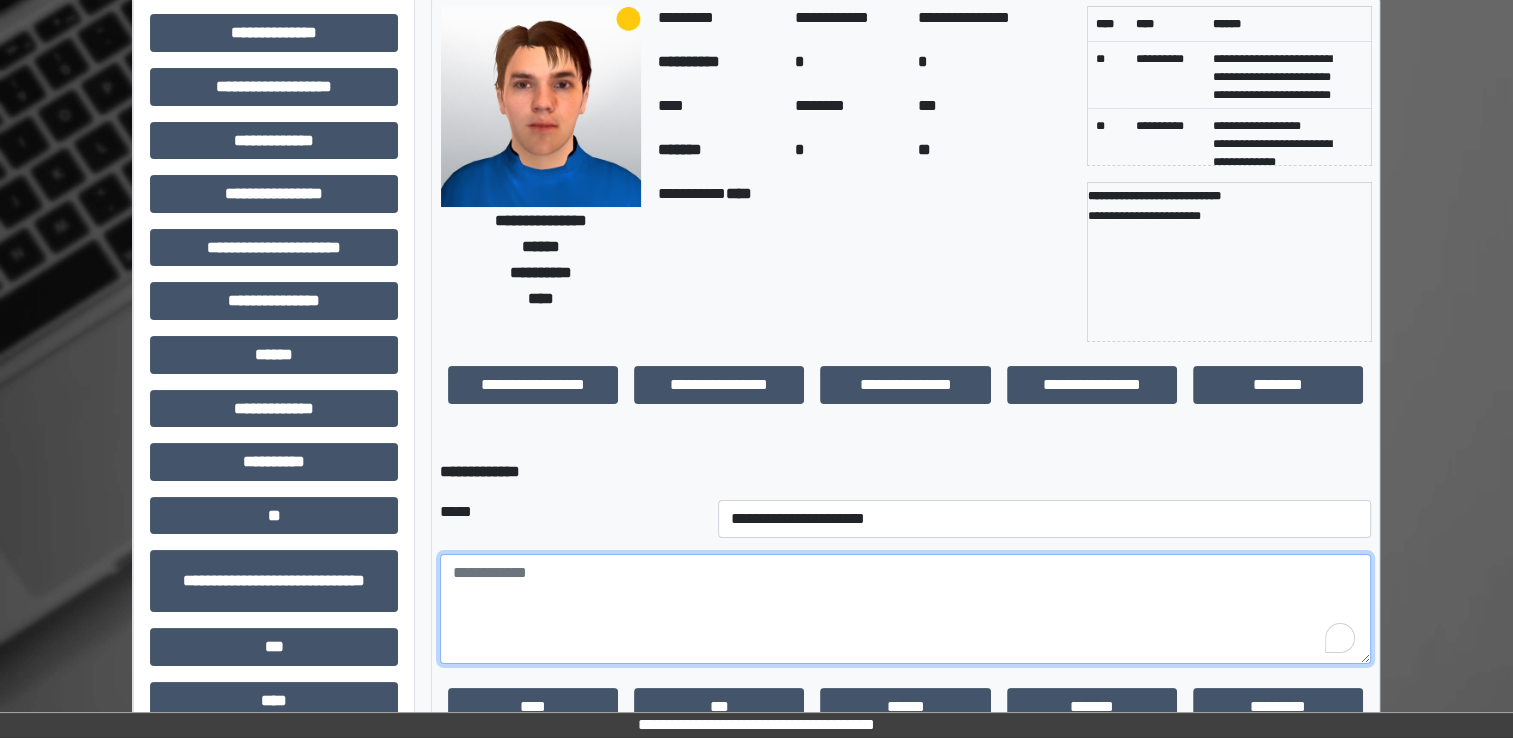 click at bounding box center [905, 609] 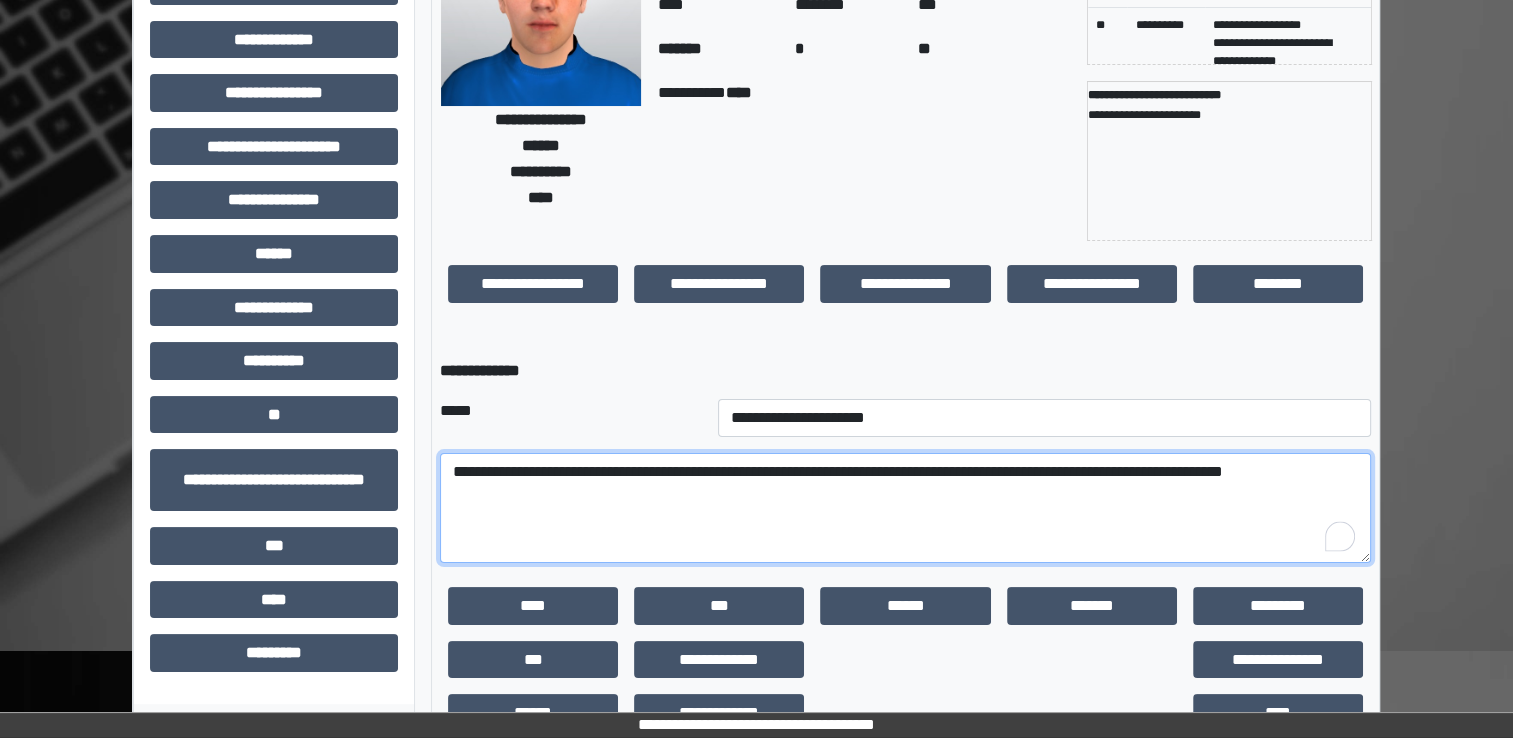 scroll, scrollTop: 259, scrollLeft: 0, axis: vertical 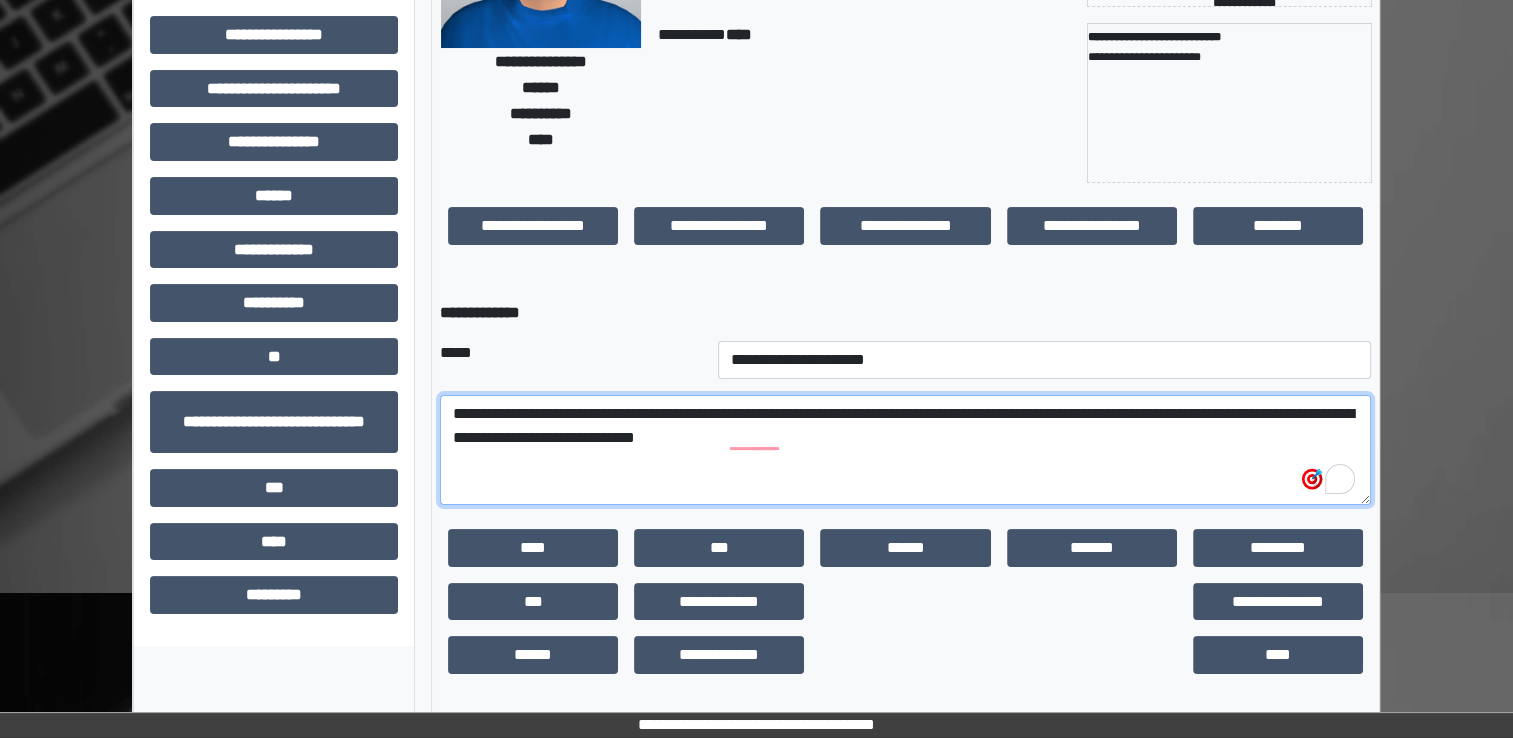 click on "**********" at bounding box center [905, 450] 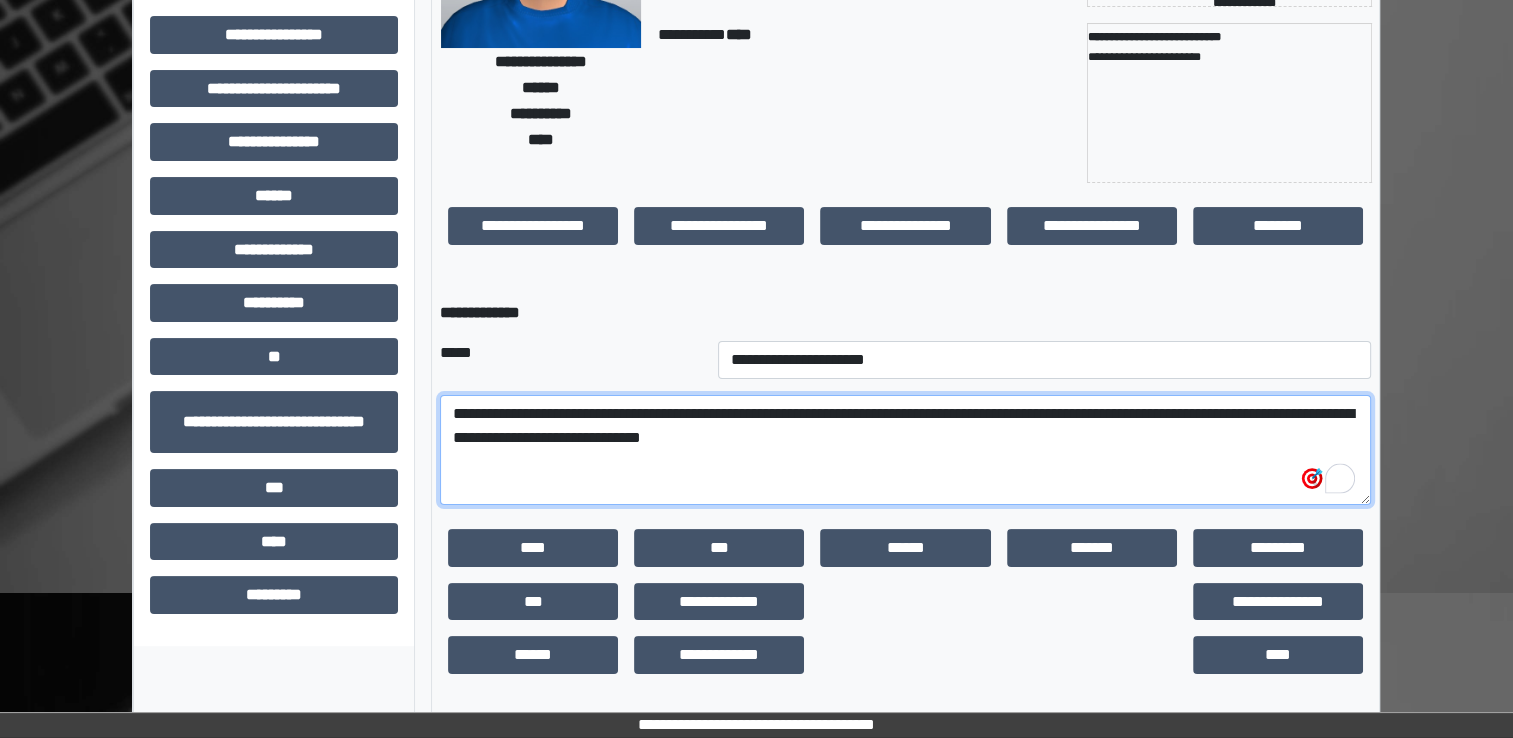 click on "**********" at bounding box center (905, 450) 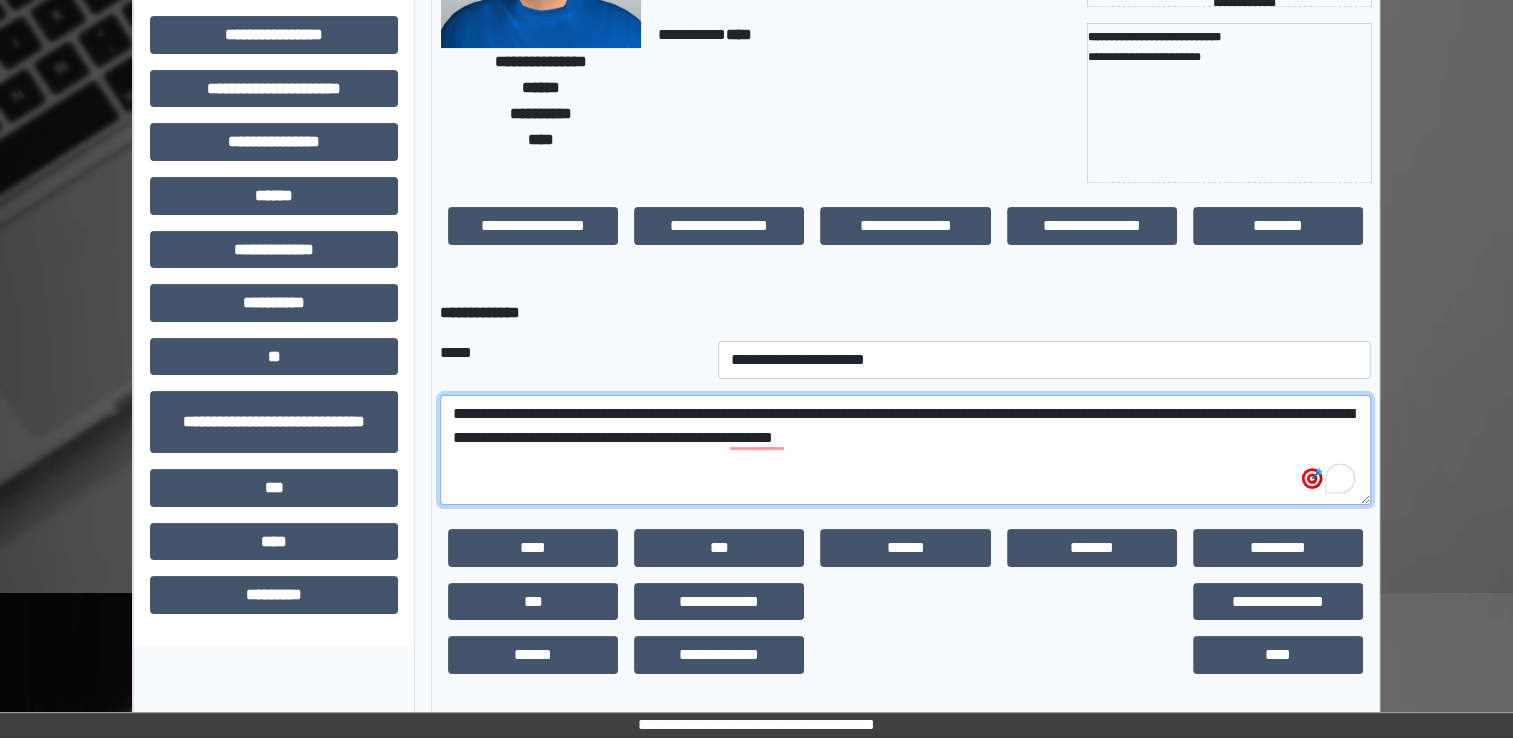 click on "**********" at bounding box center [905, 450] 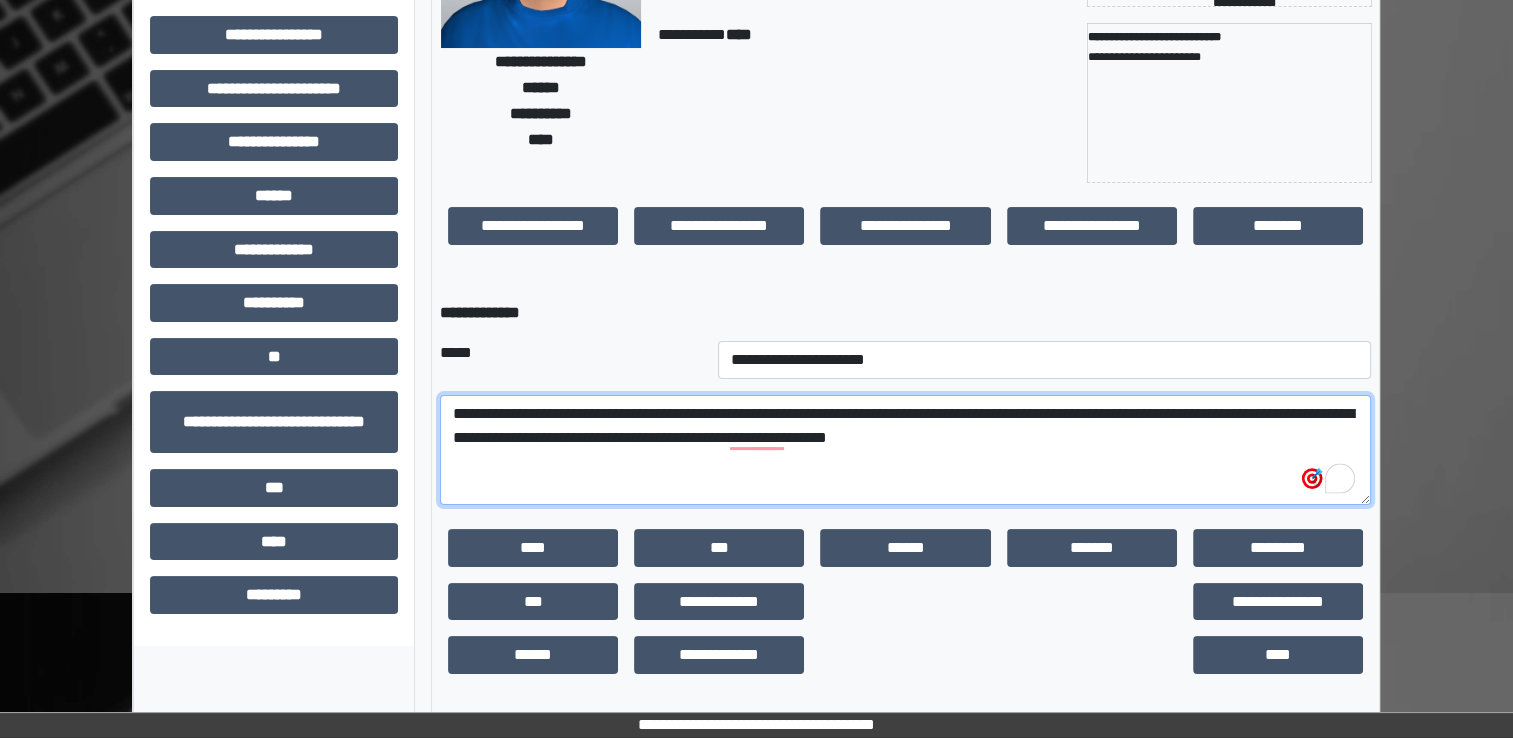click on "**********" at bounding box center [905, 450] 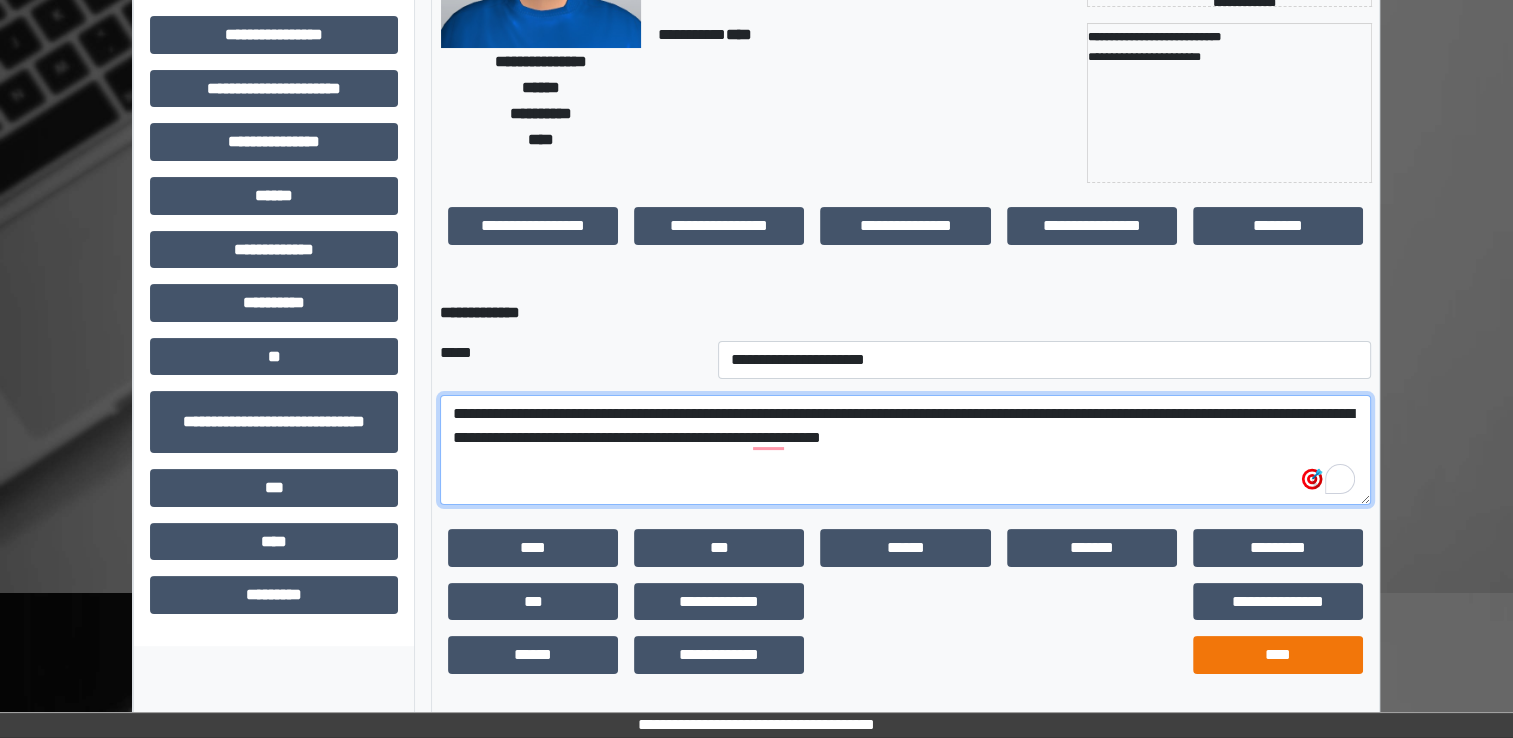 type on "**********" 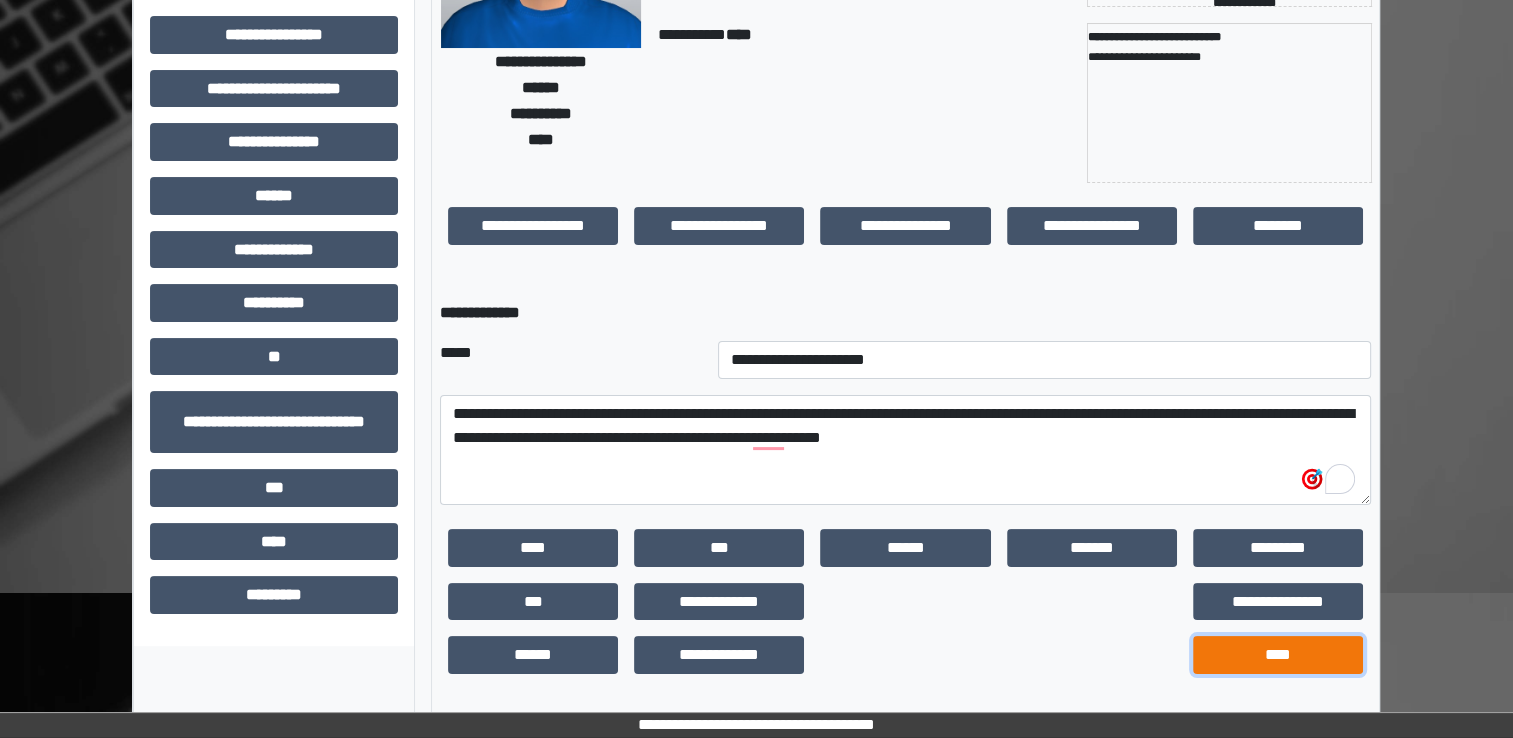 click on "****" at bounding box center [533, 548] 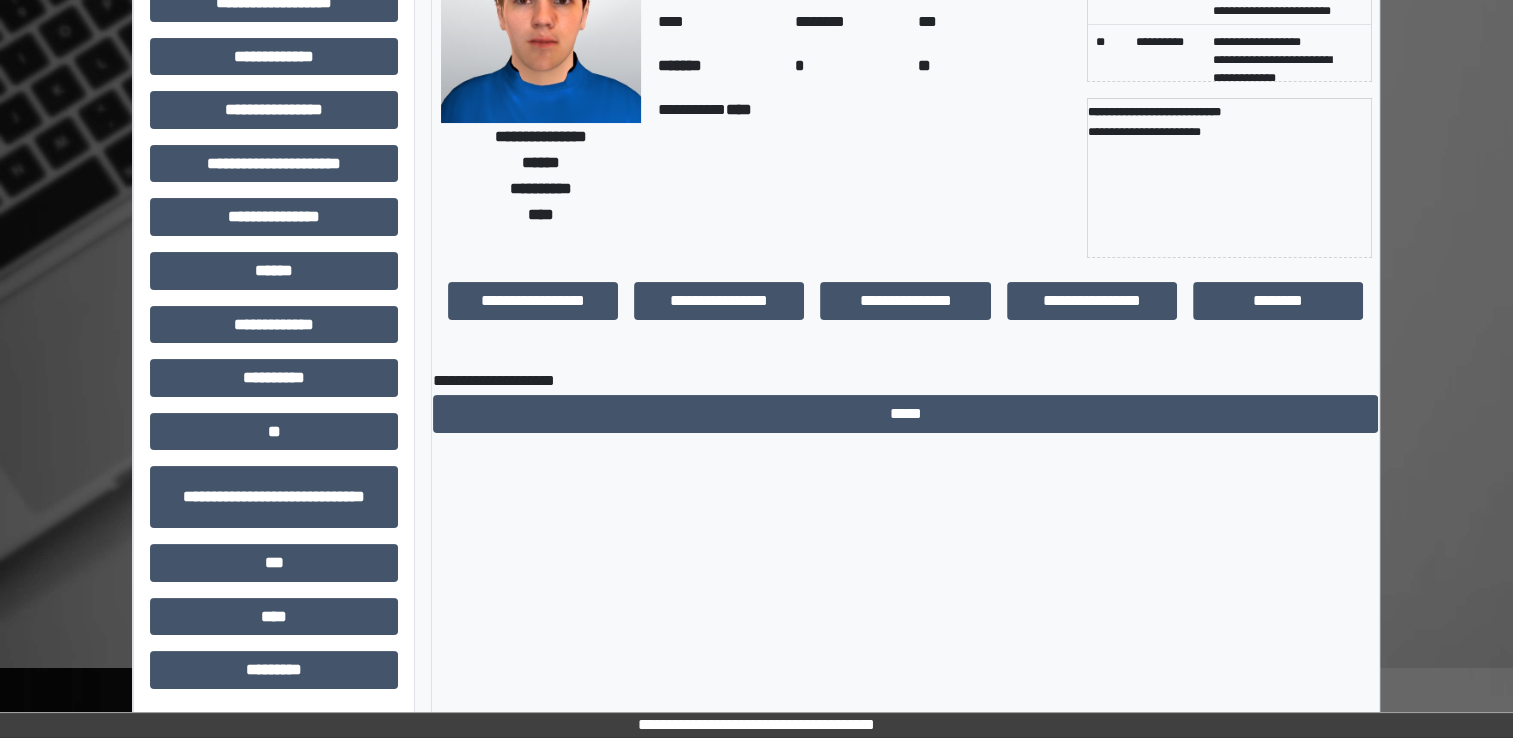 scroll, scrollTop: 184, scrollLeft: 0, axis: vertical 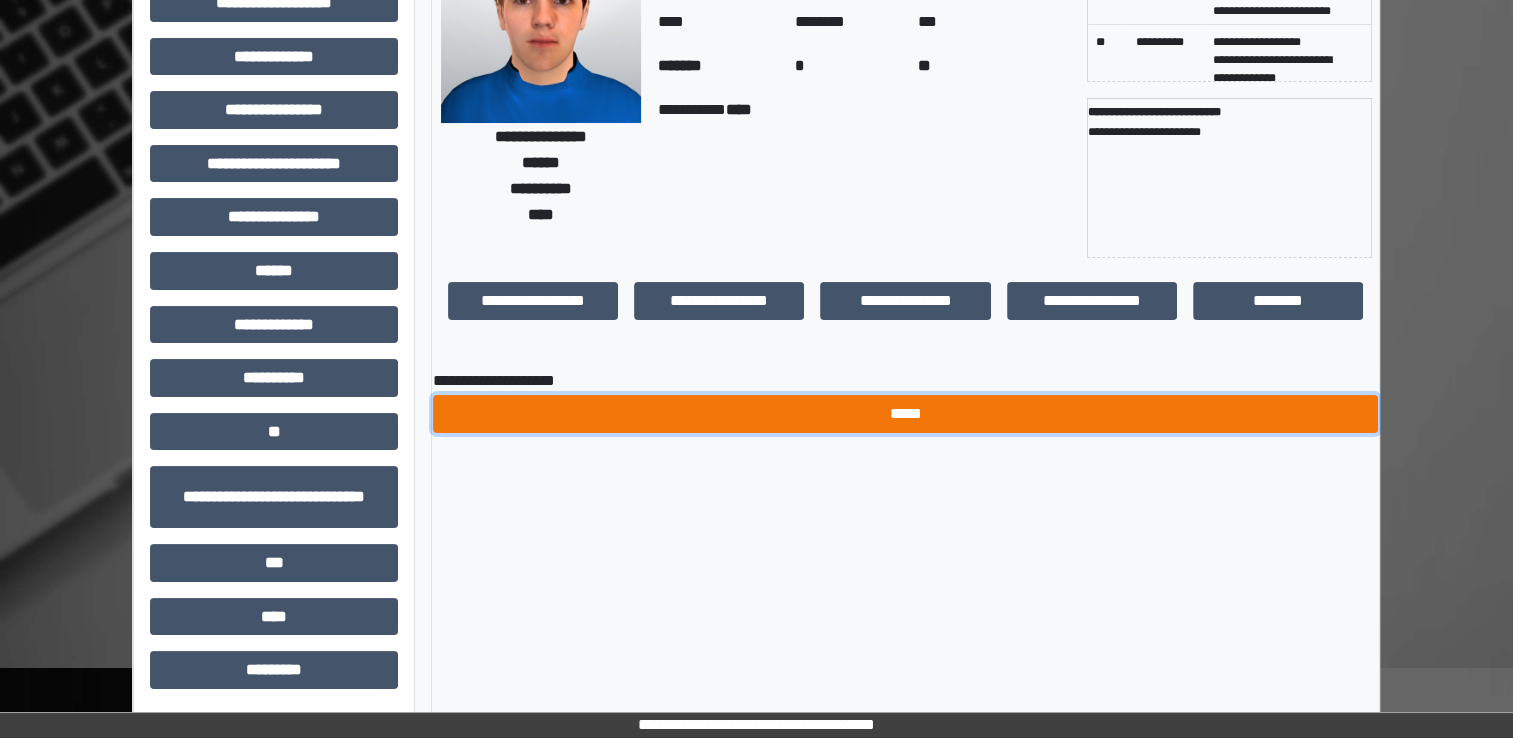 click on "*****" at bounding box center (905, 414) 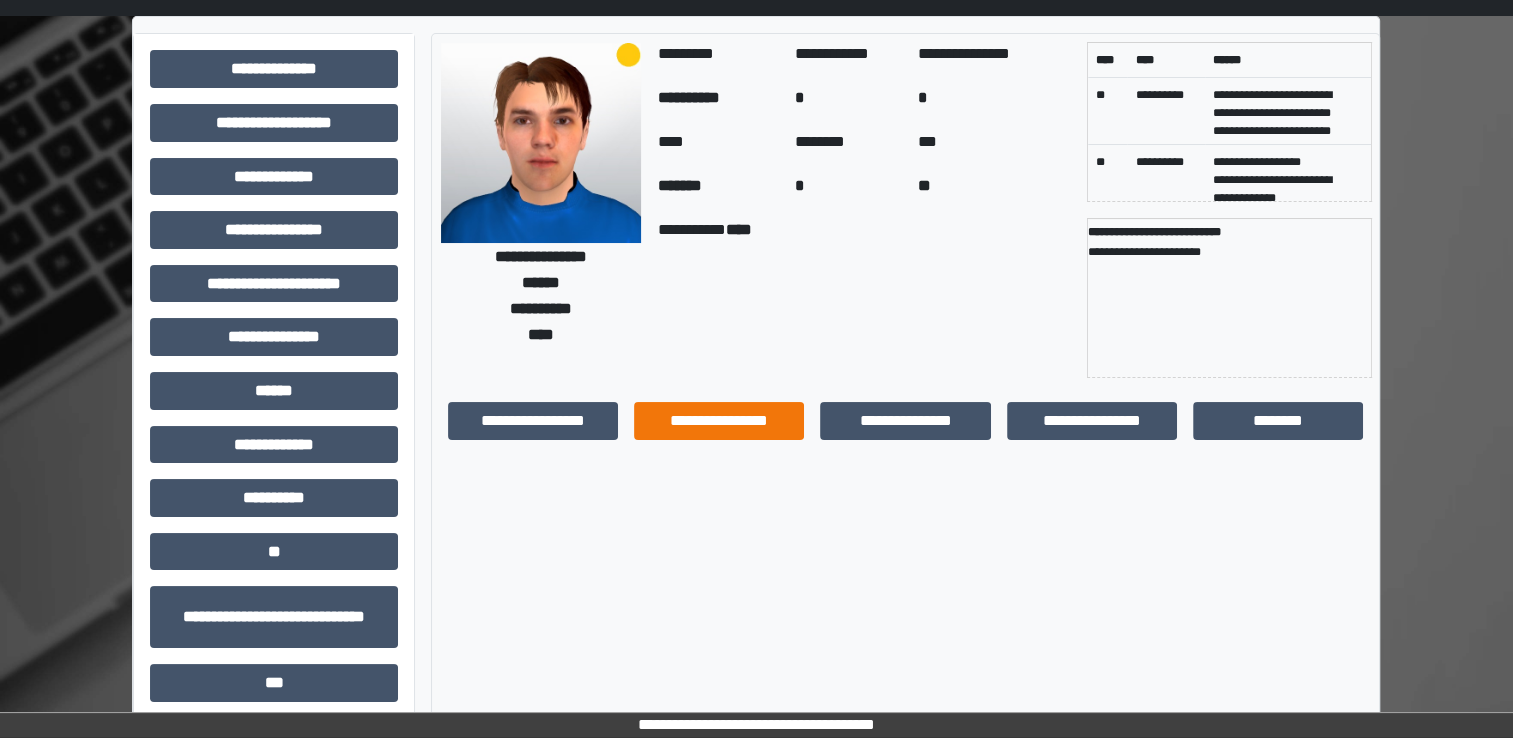 scroll, scrollTop: 0, scrollLeft: 0, axis: both 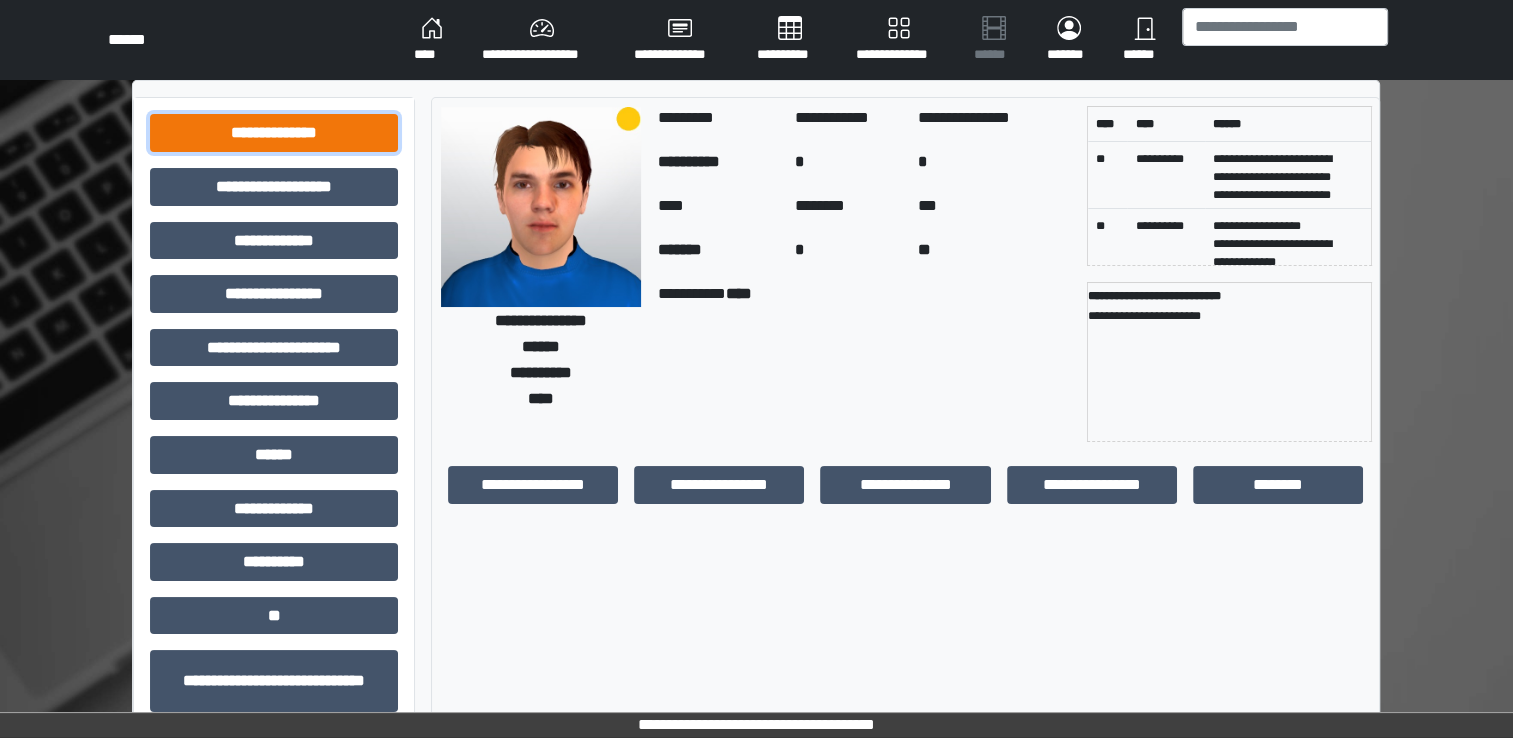 click on "**********" at bounding box center [274, 133] 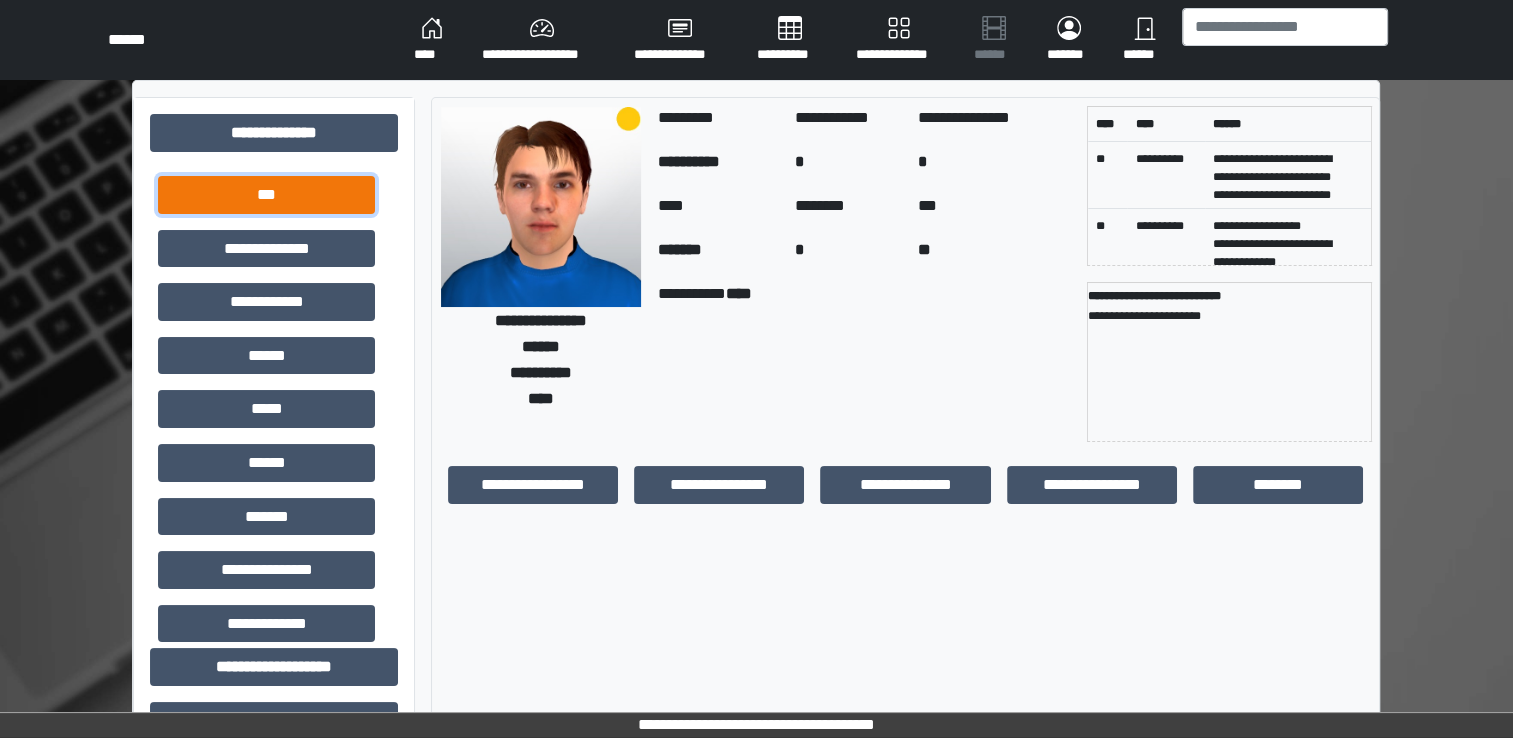 click on "***" at bounding box center [266, 195] 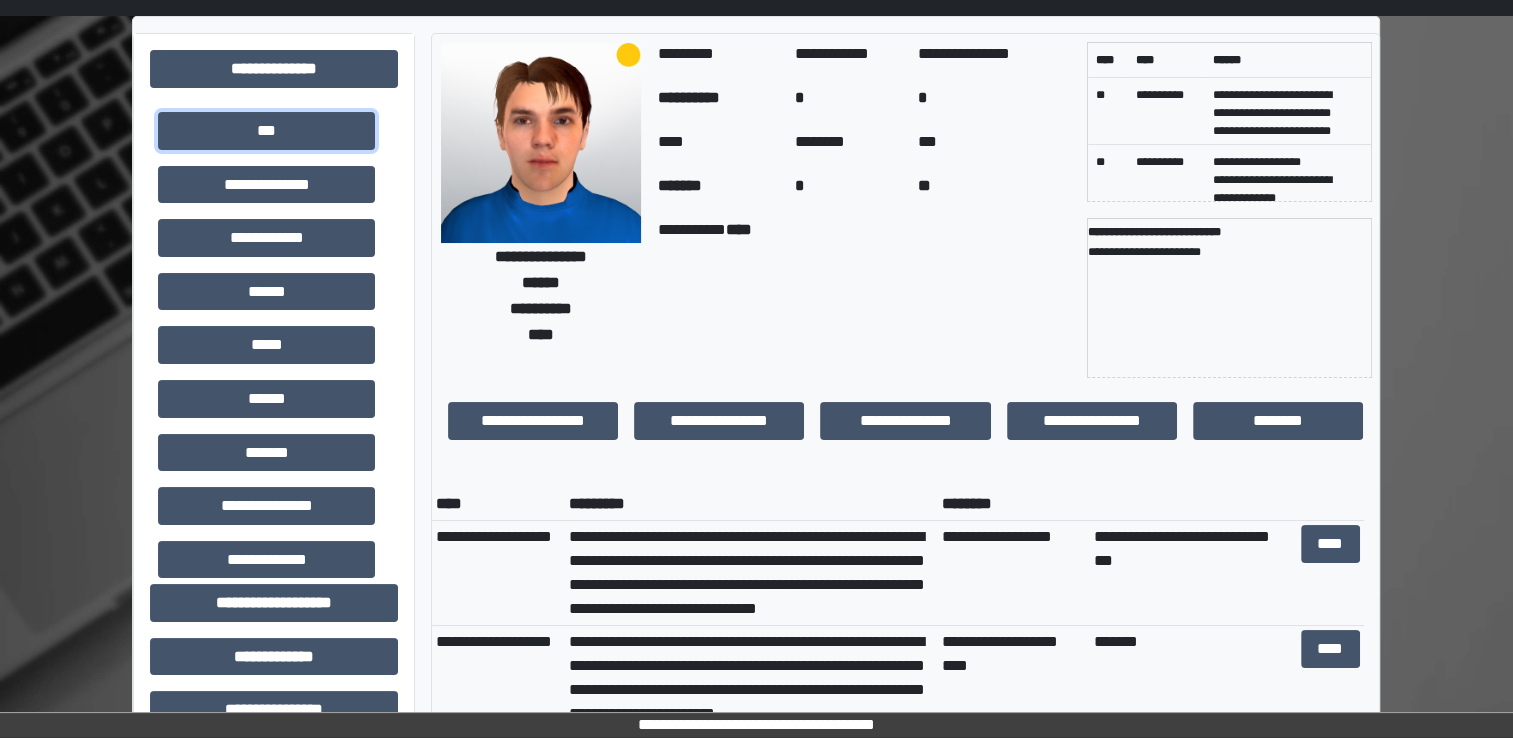 scroll, scrollTop: 100, scrollLeft: 0, axis: vertical 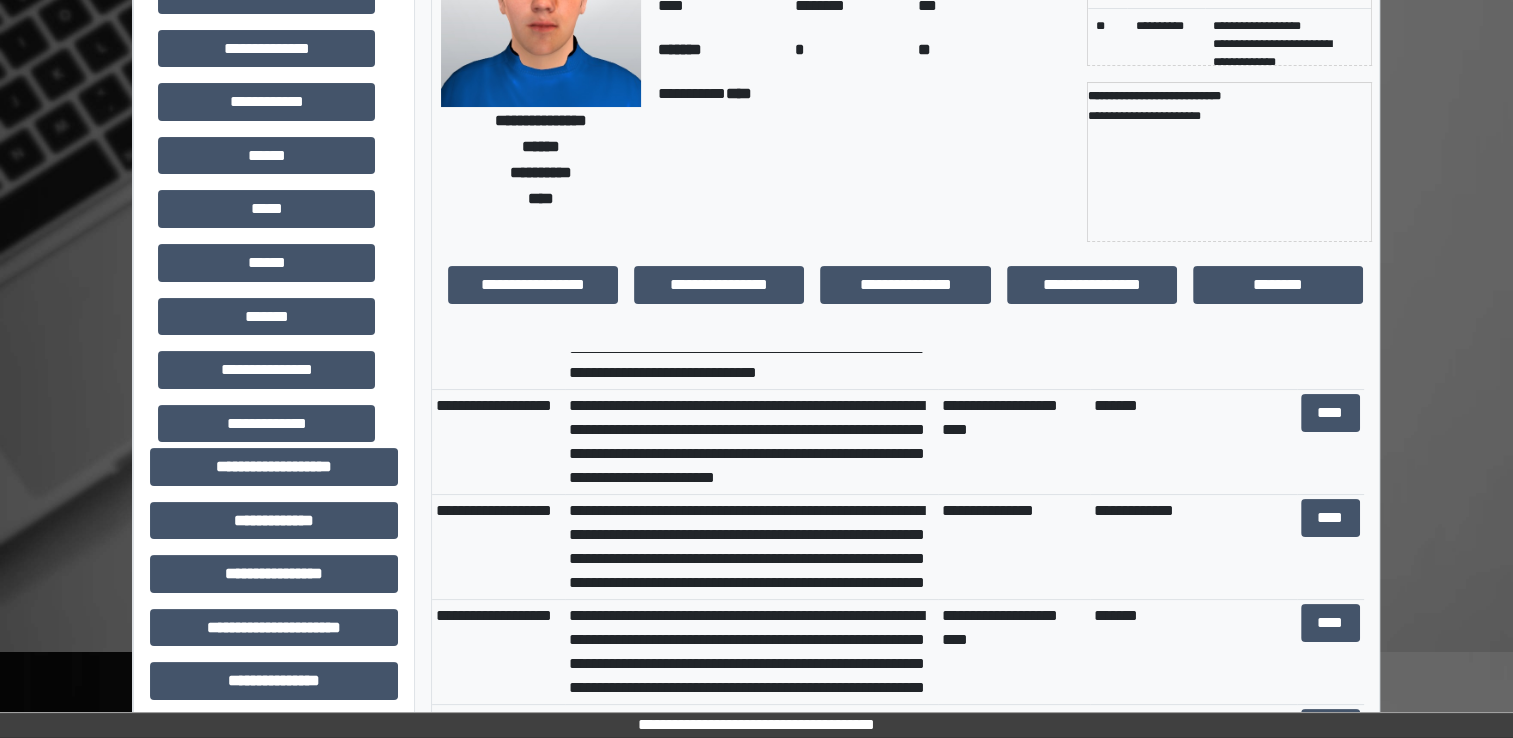 drag, startPoint x: 808, startPoint y: 596, endPoint x: 648, endPoint y: 587, distance: 160.25293 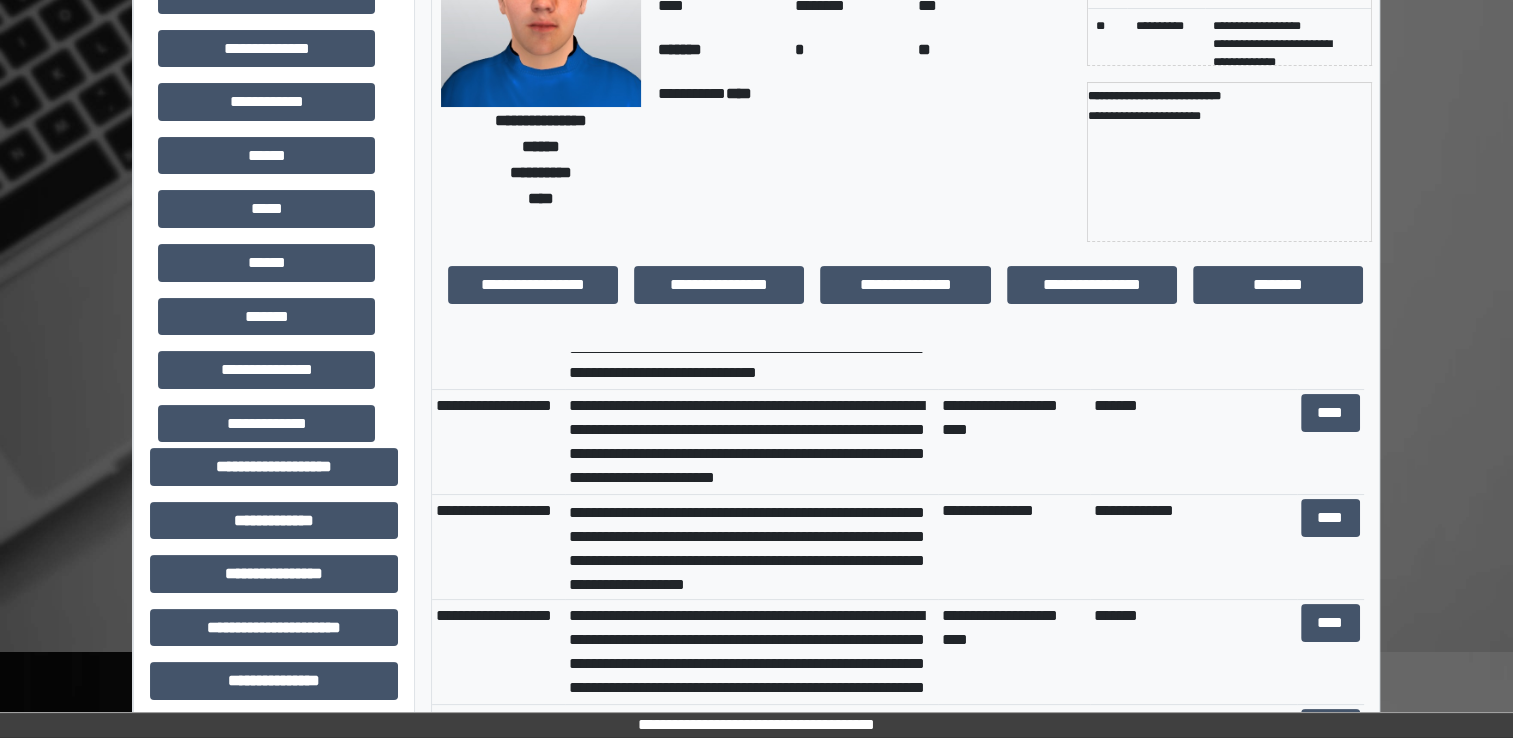 scroll, scrollTop: 72, scrollLeft: 0, axis: vertical 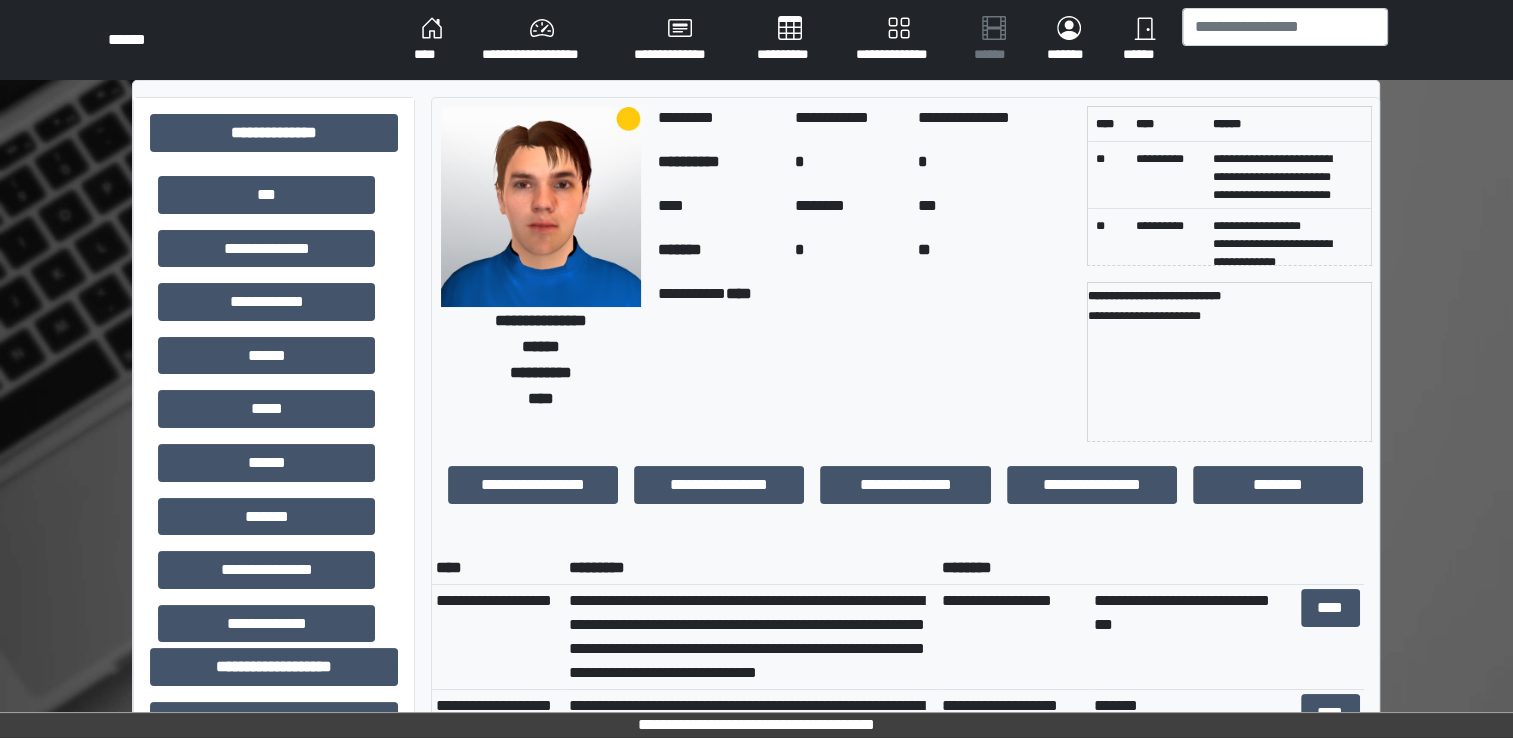 drag, startPoint x: 896, startPoint y: 290, endPoint x: 792, endPoint y: 350, distance: 120.06665 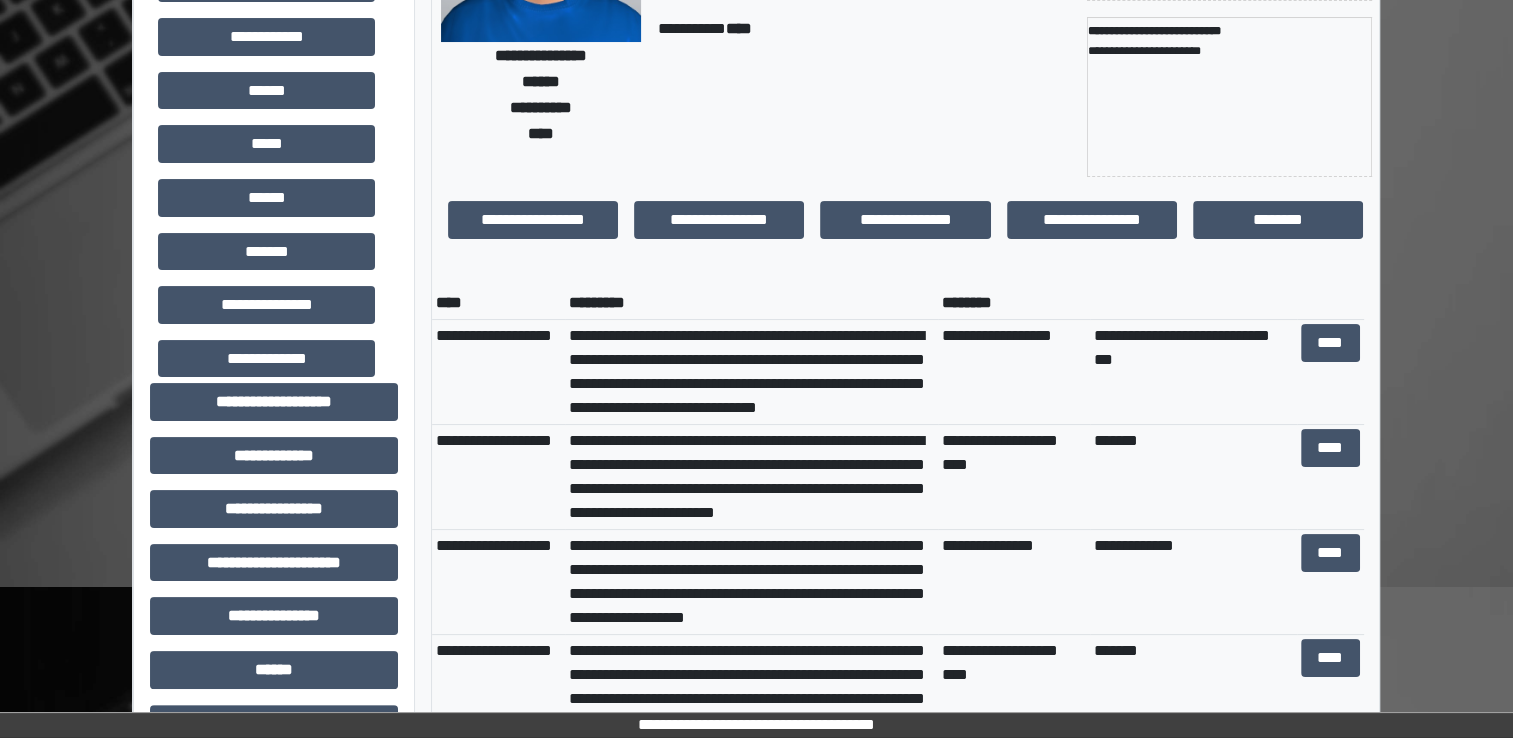 scroll, scrollTop: 300, scrollLeft: 0, axis: vertical 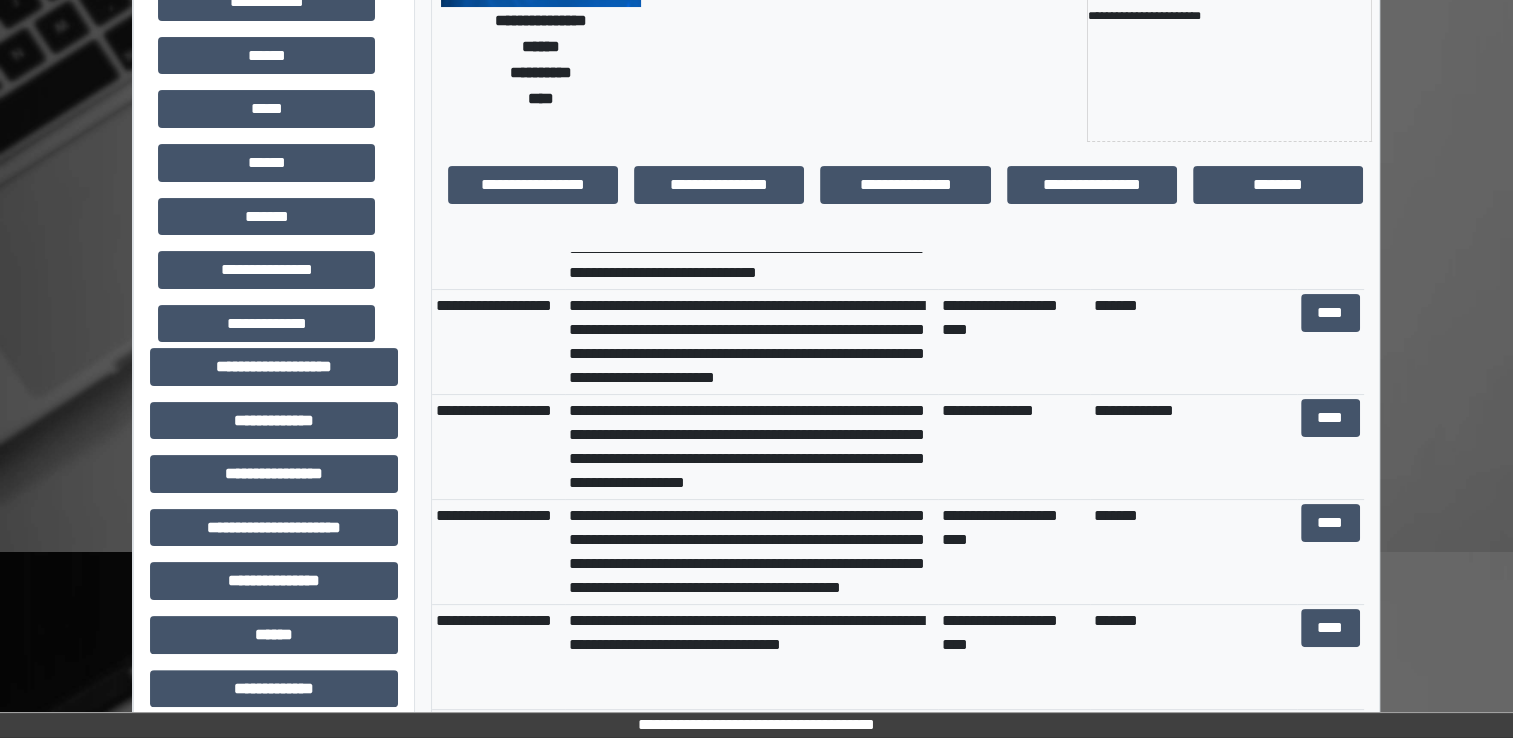 click on "**********" at bounding box center [751, 237] 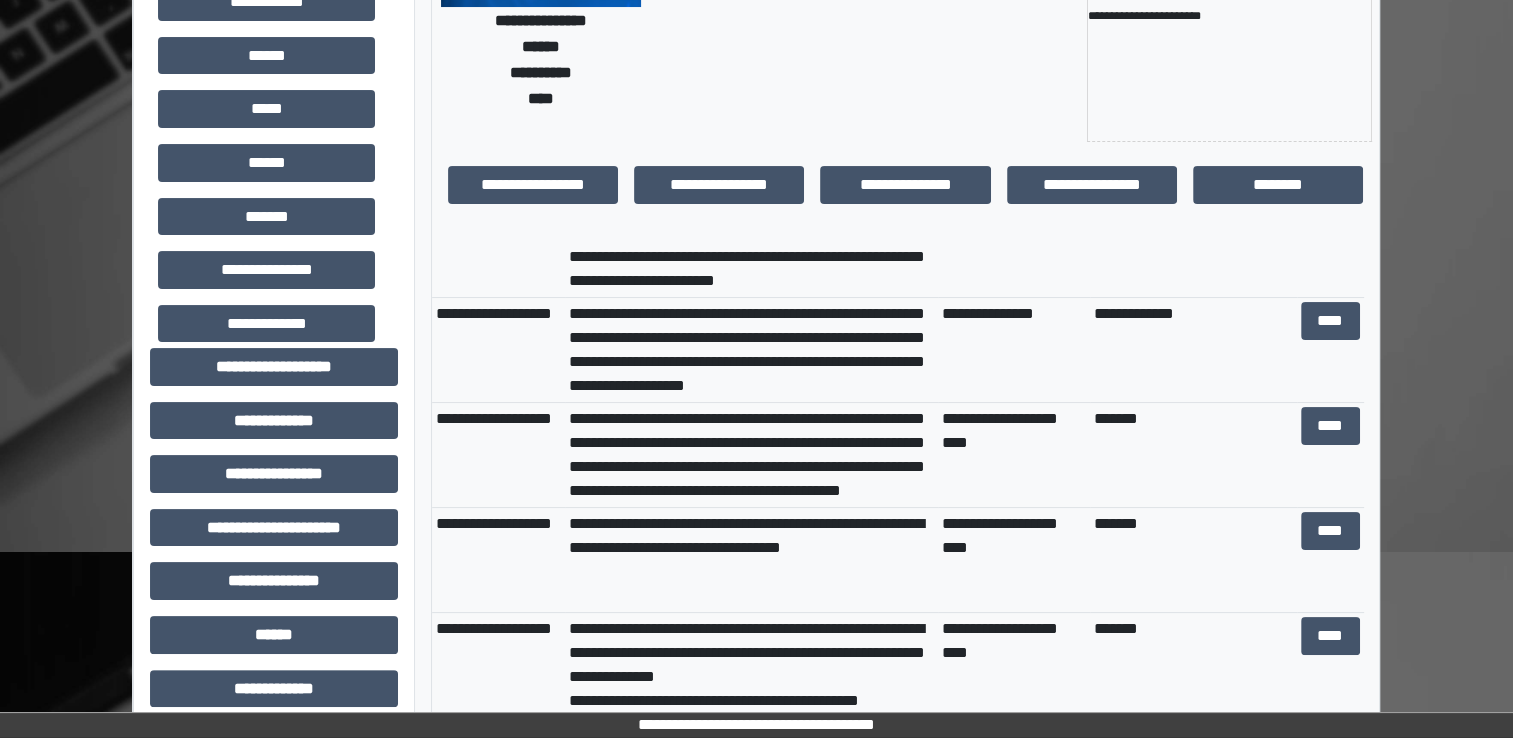 click on "**********" at bounding box center (751, 140) 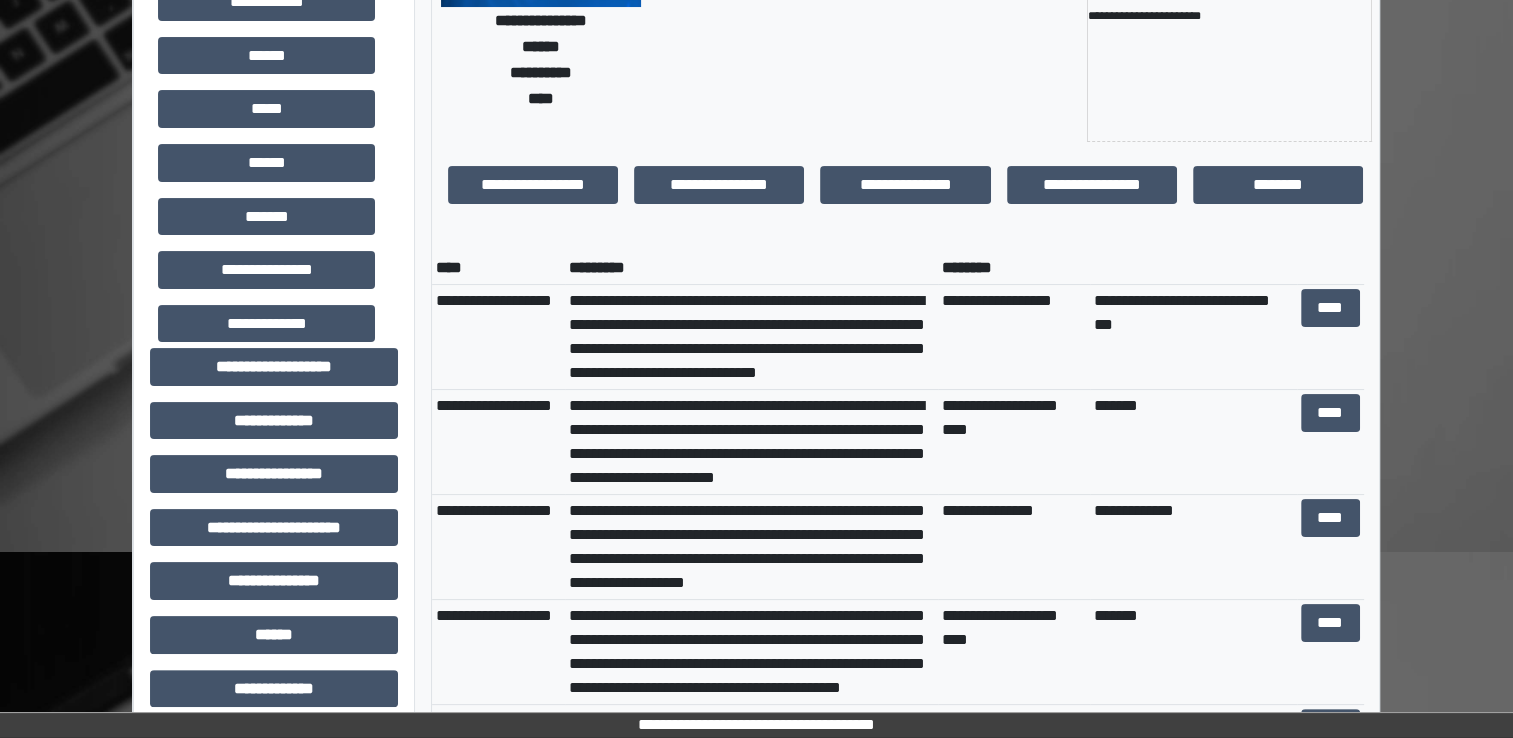 click on "****" at bounding box center [1330, 336] 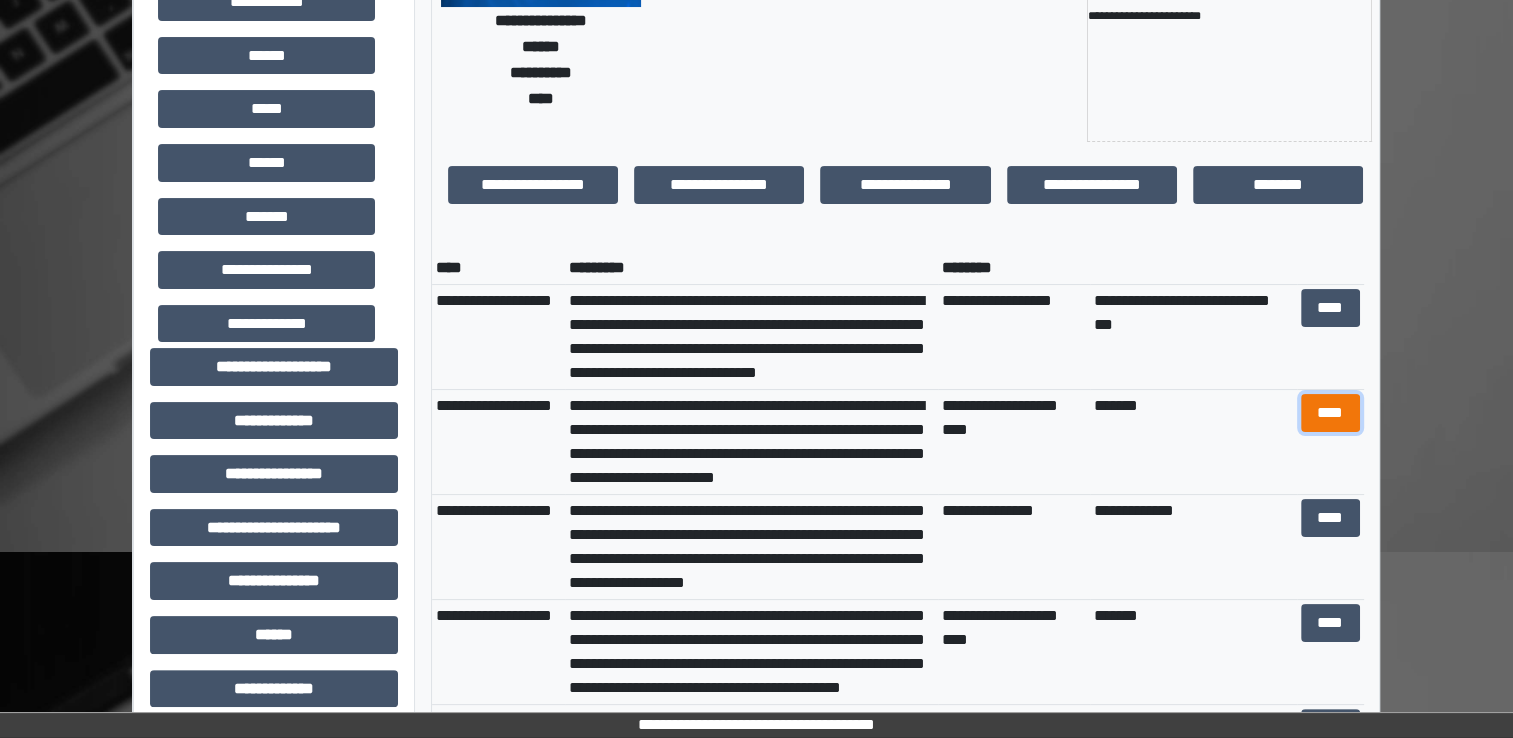 click on "****" at bounding box center (1330, 308) 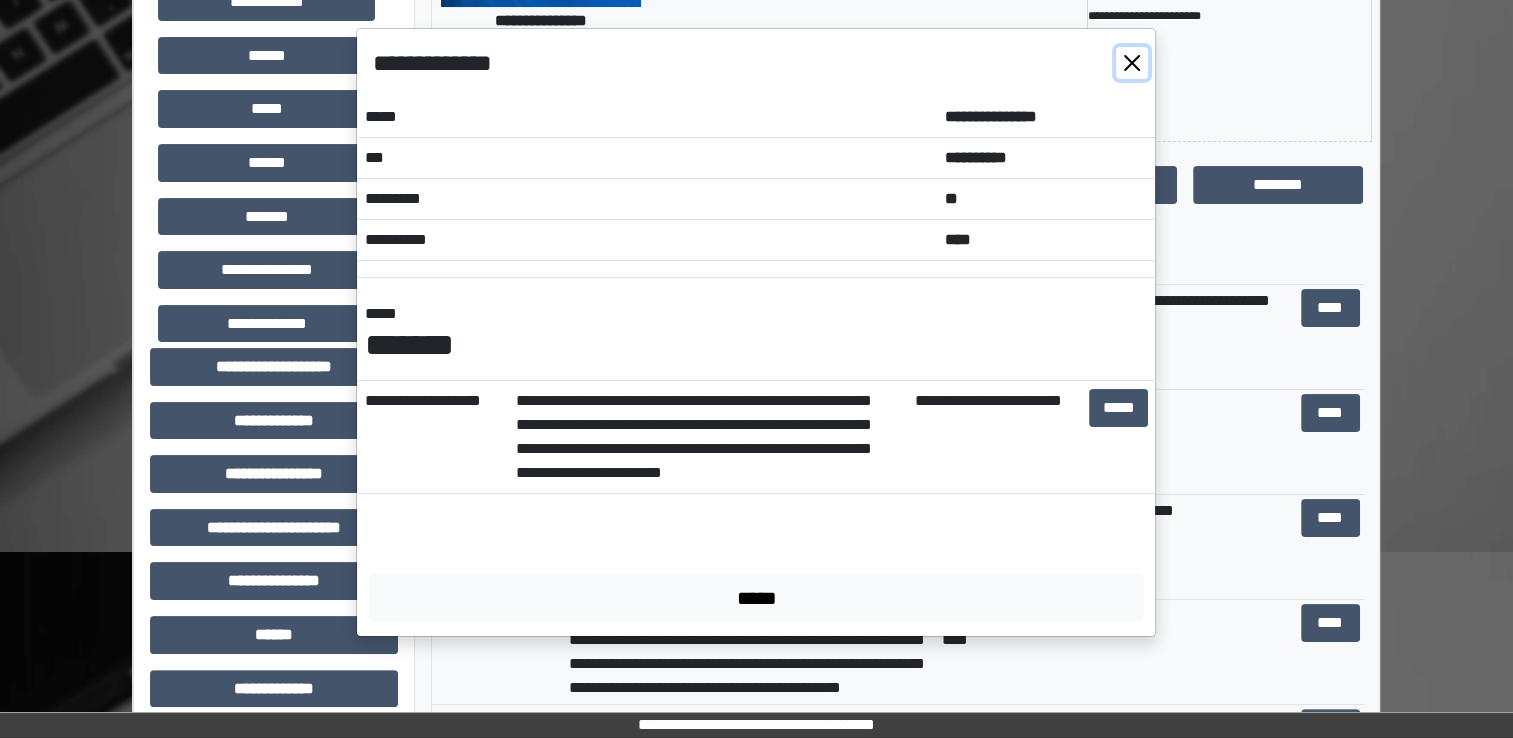 click at bounding box center [1132, 63] 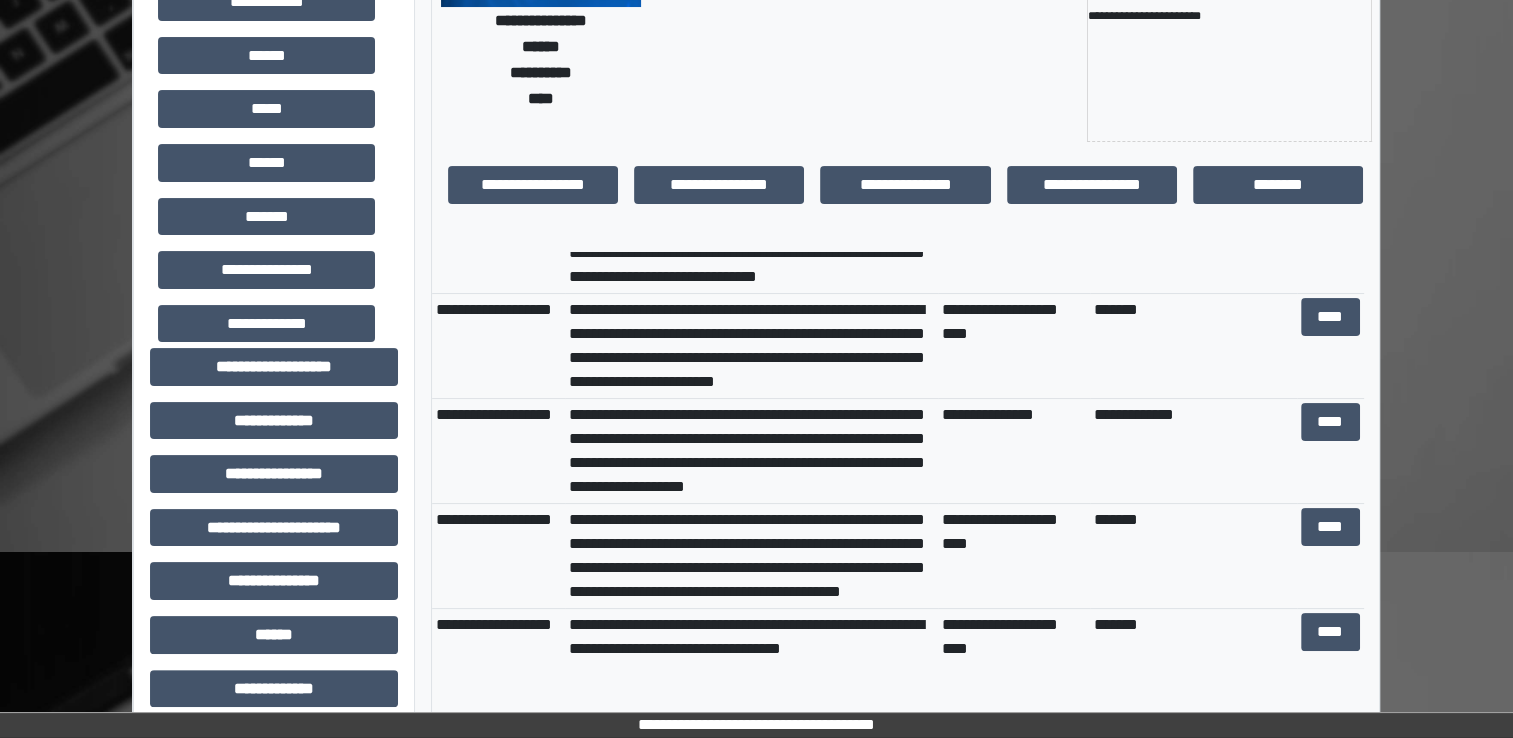 scroll, scrollTop: 197, scrollLeft: 0, axis: vertical 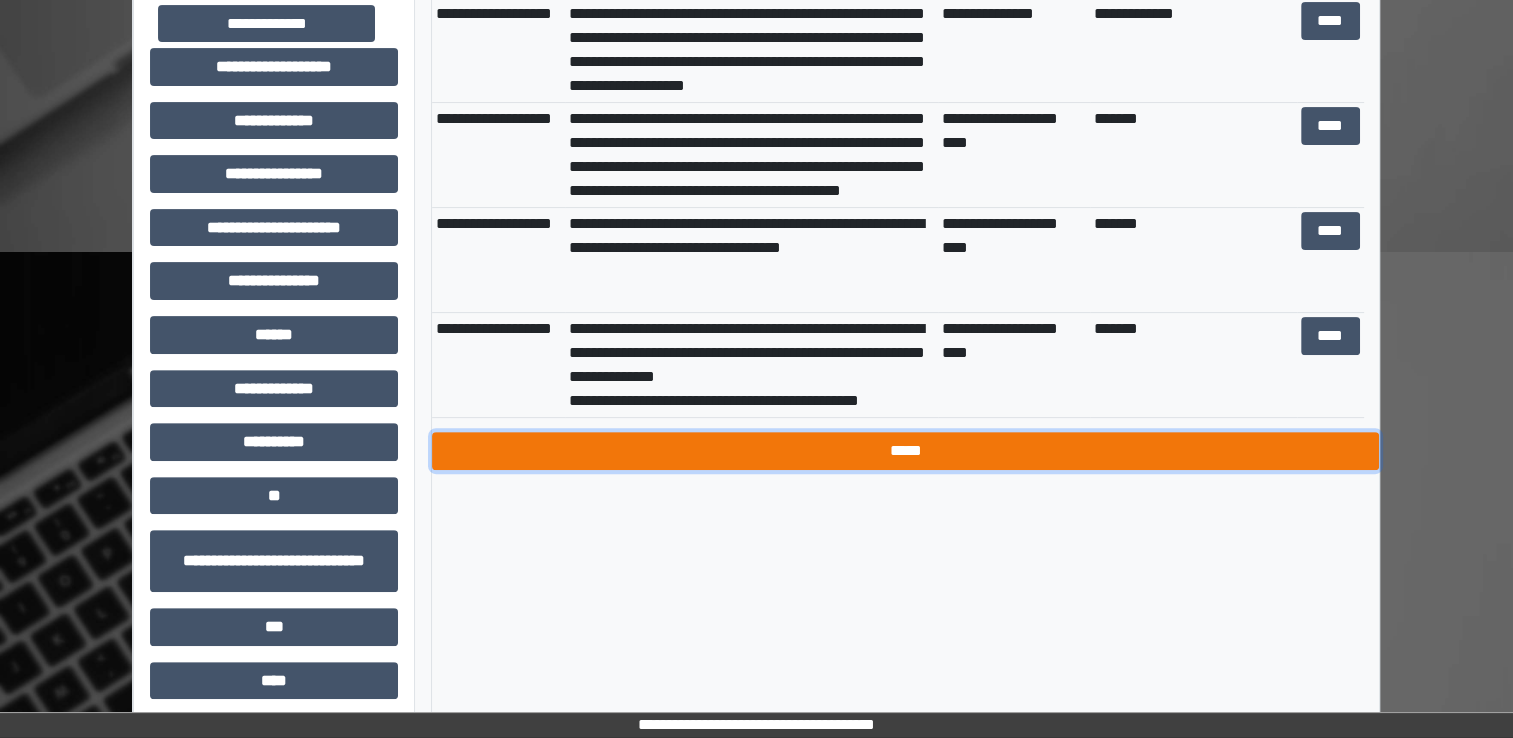 click on "*****" at bounding box center (905, 451) 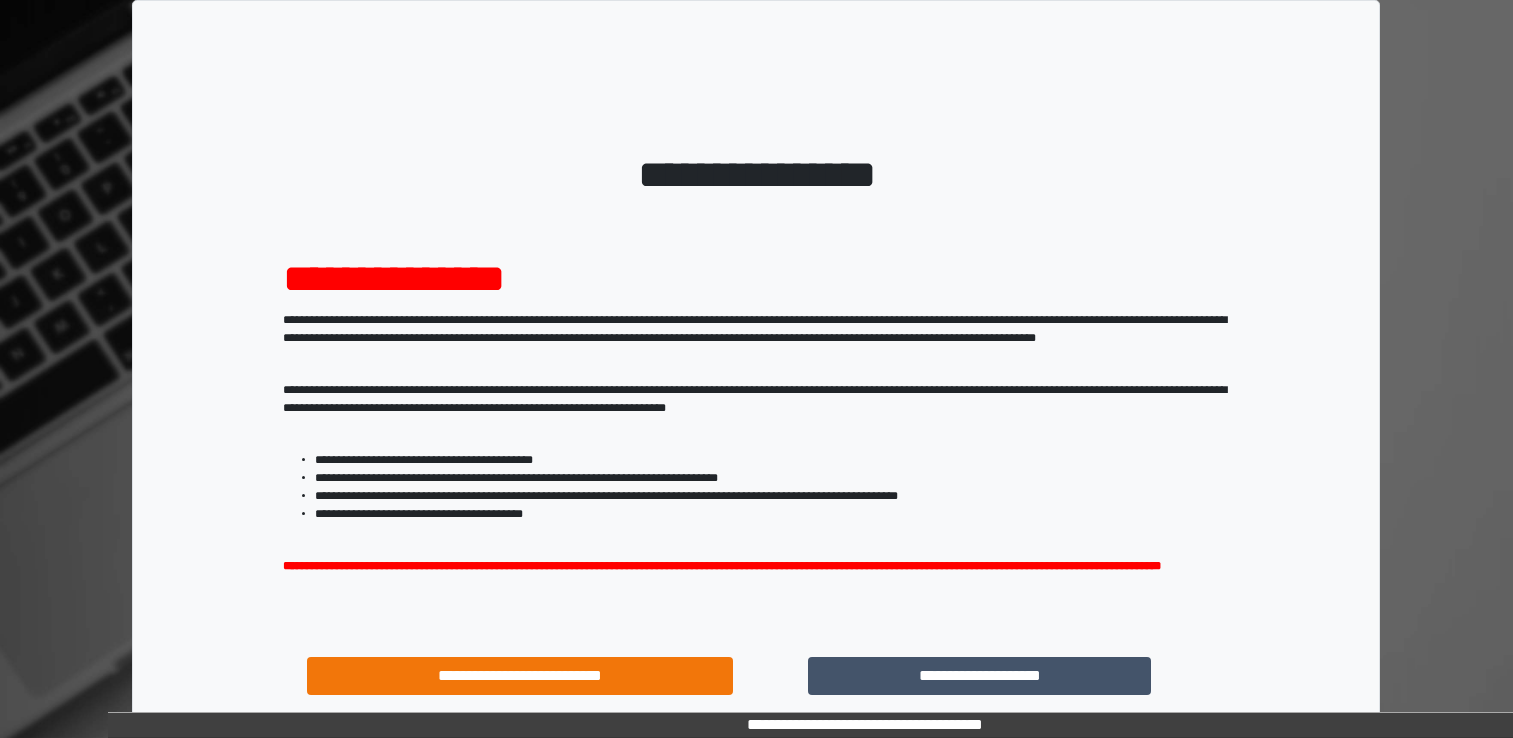 scroll, scrollTop: 0, scrollLeft: 0, axis: both 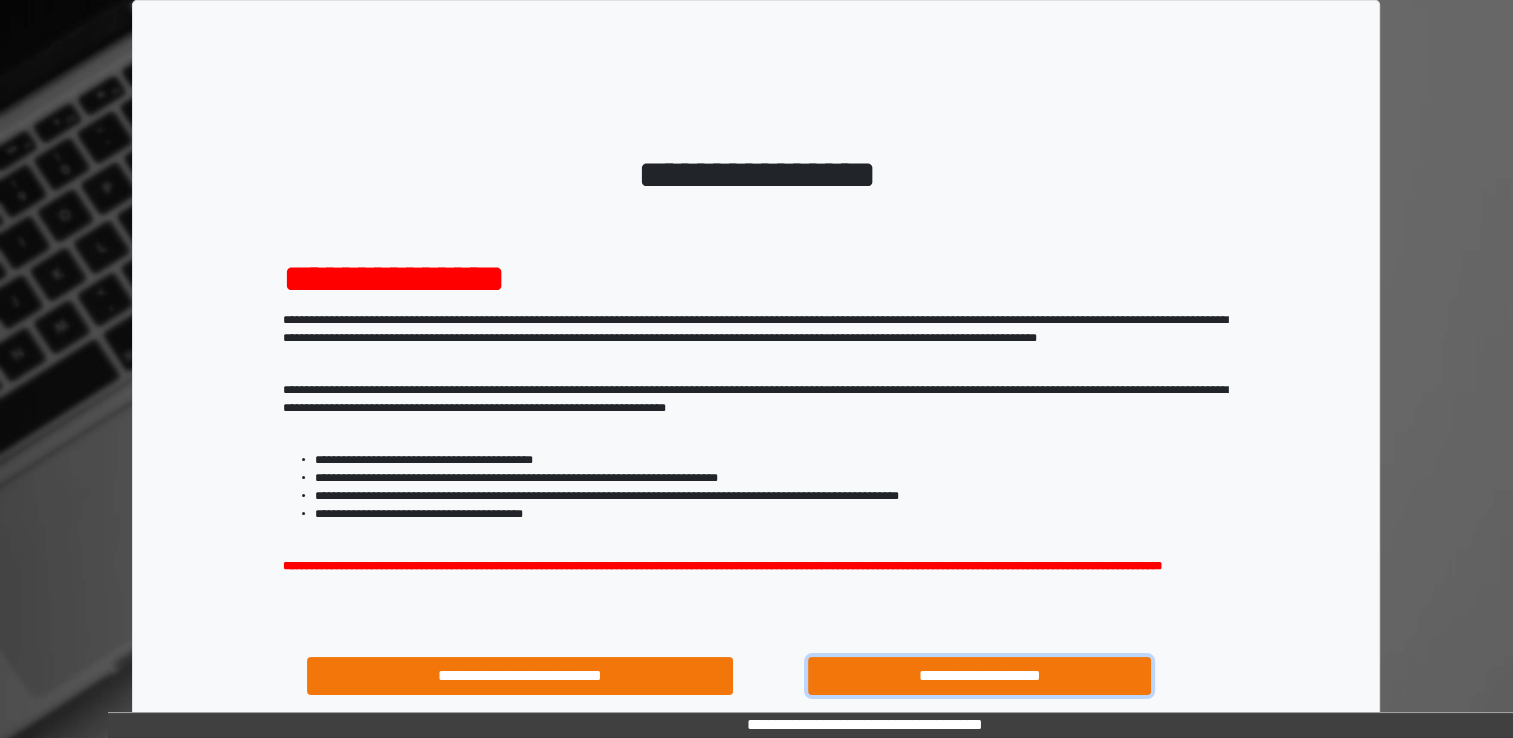 click on "**********" at bounding box center (980, 676) 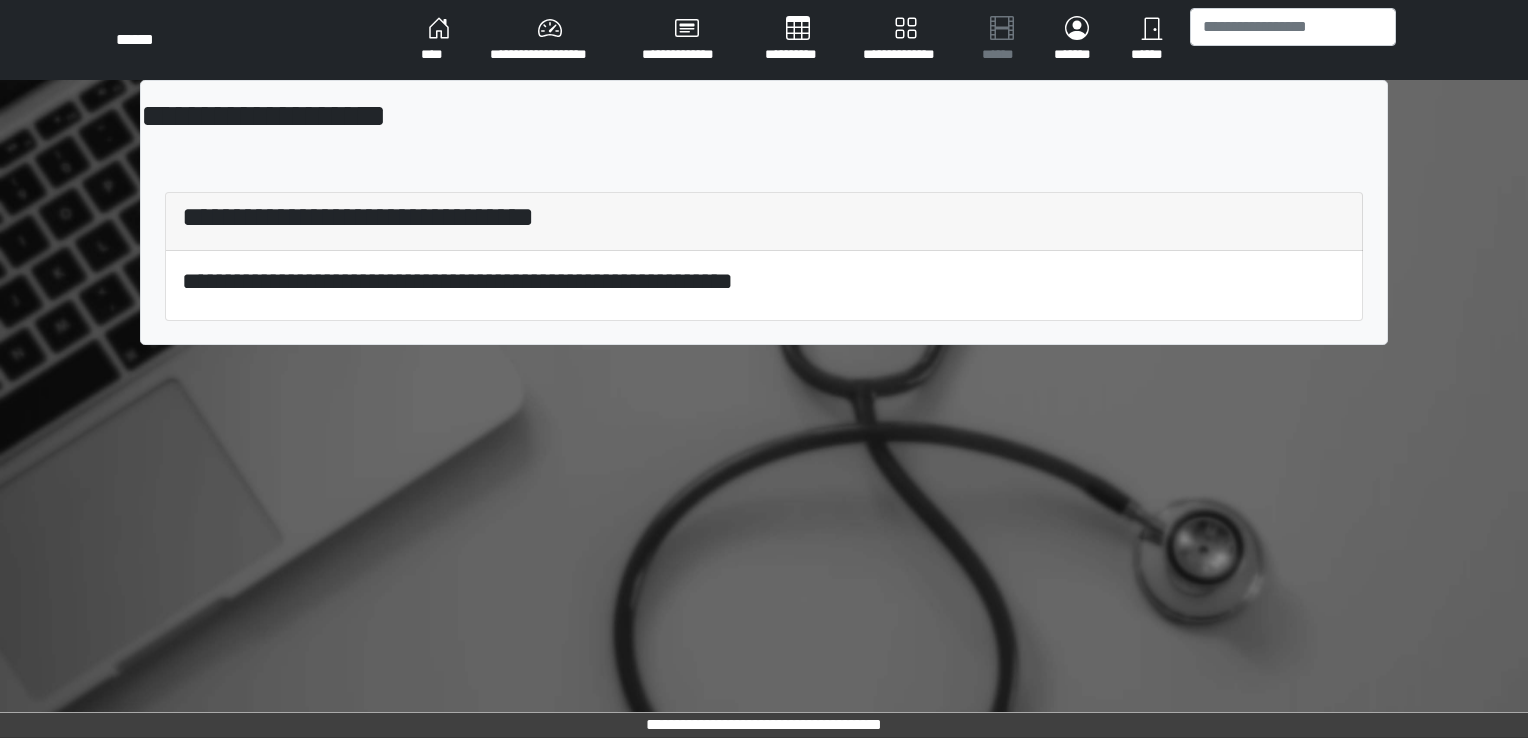 scroll, scrollTop: 0, scrollLeft: 0, axis: both 